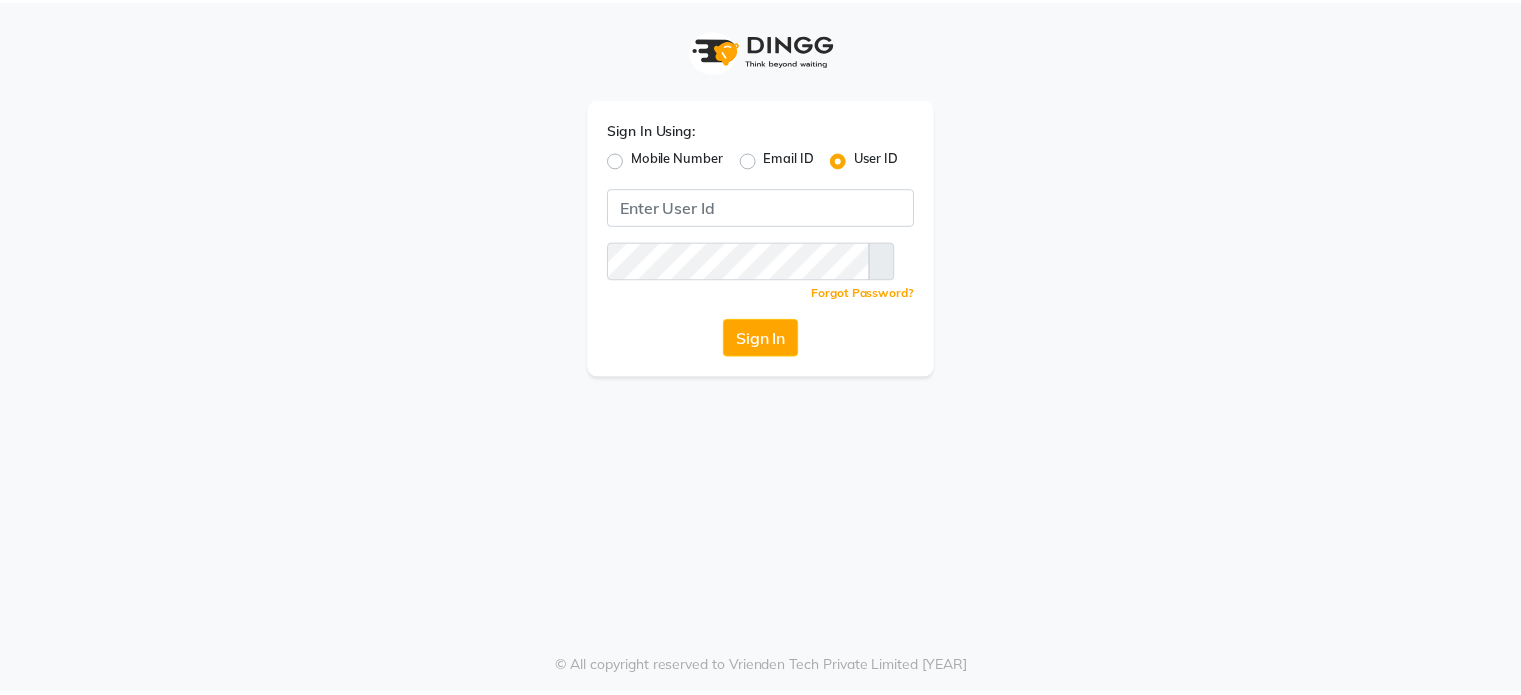 scroll, scrollTop: 0, scrollLeft: 0, axis: both 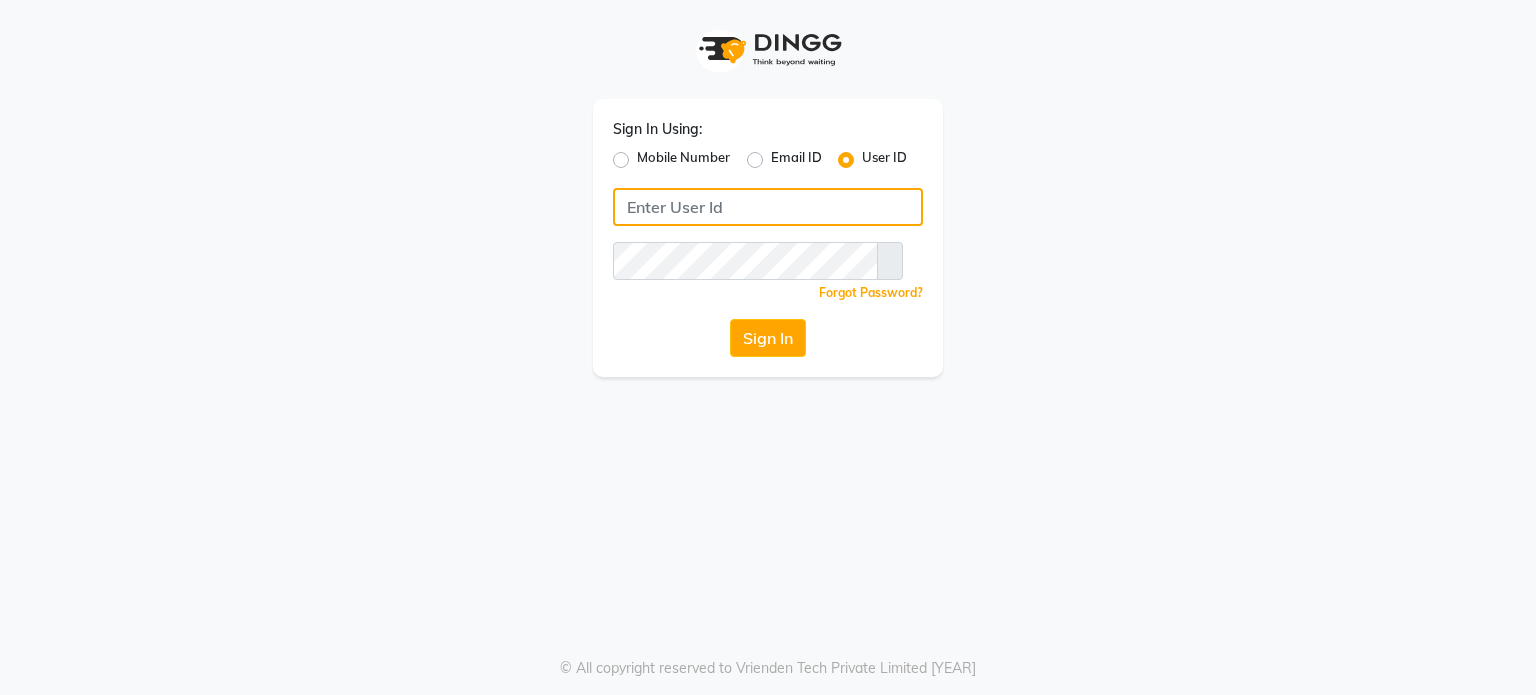 click at bounding box center [768, 207] 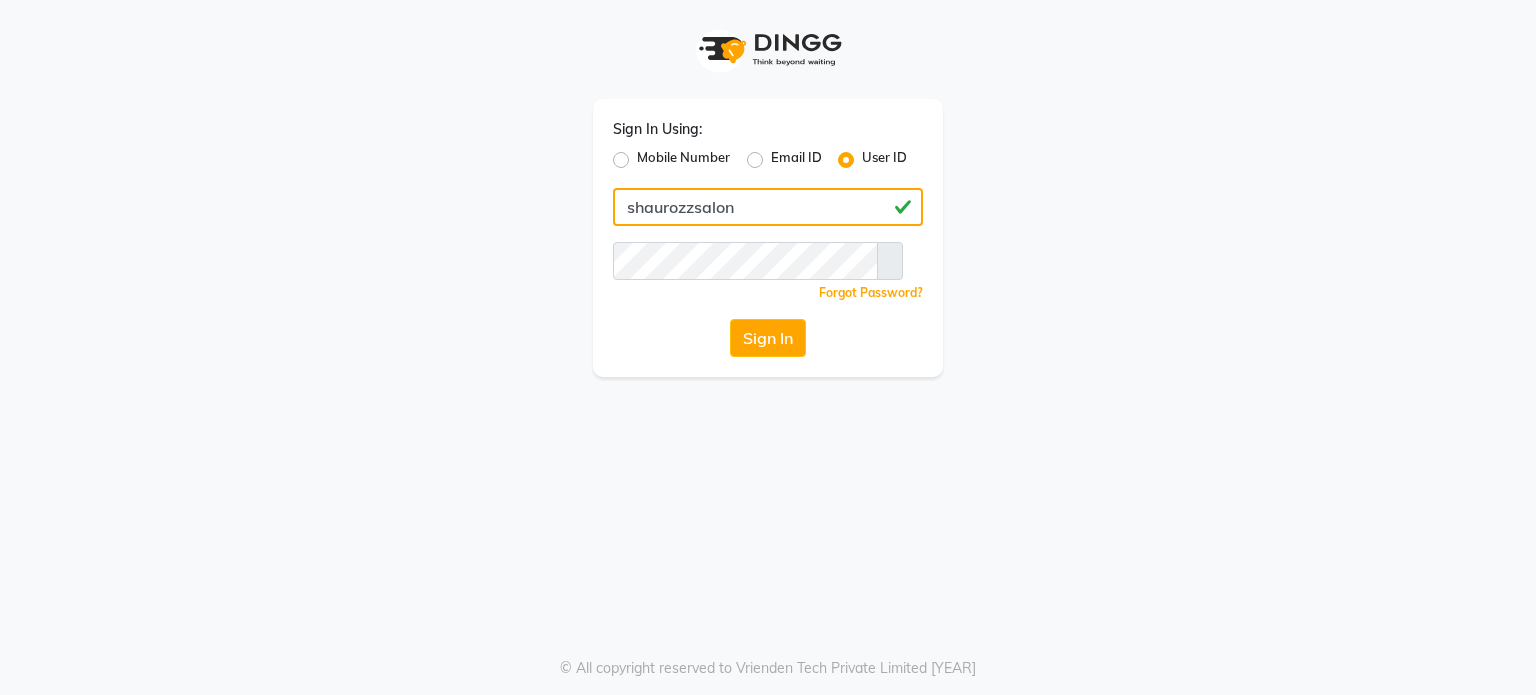 type on "shaurozzsalon" 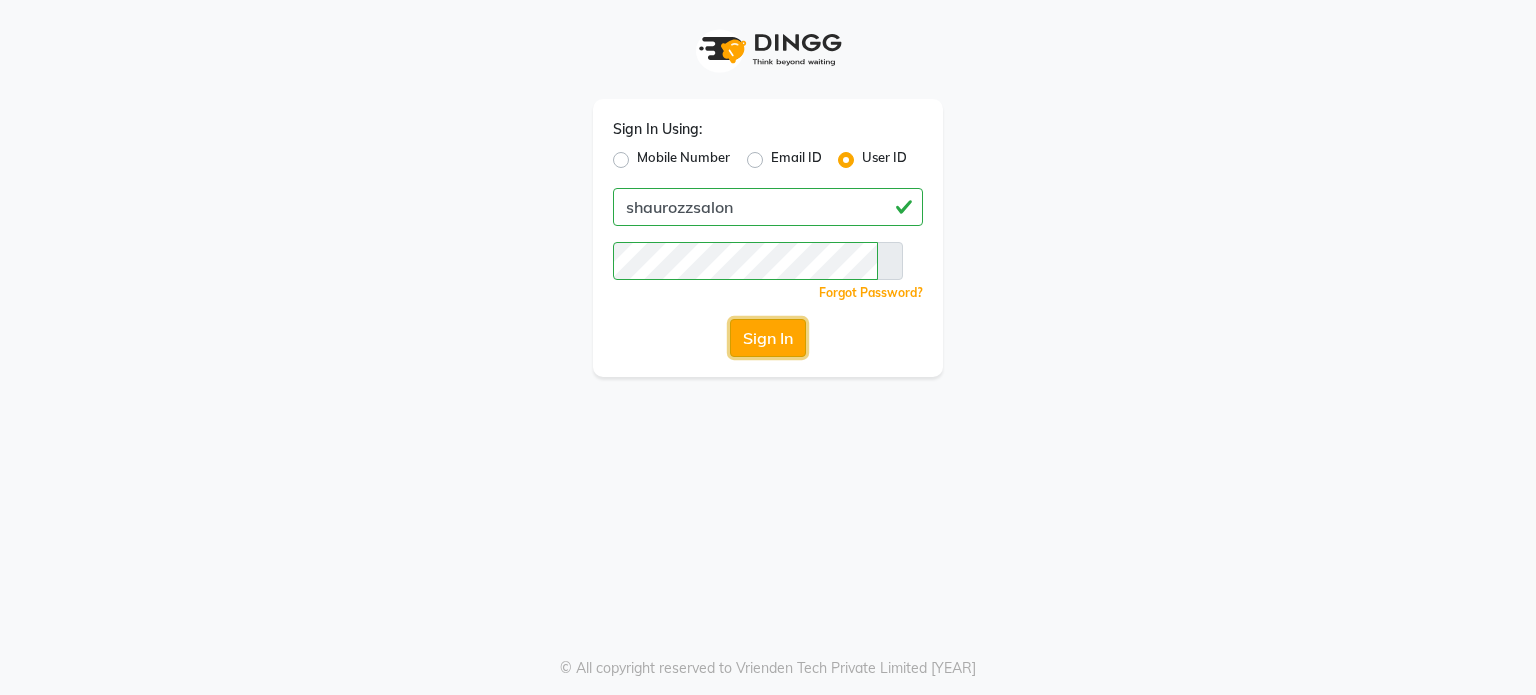 click on "Sign In" at bounding box center (768, 338) 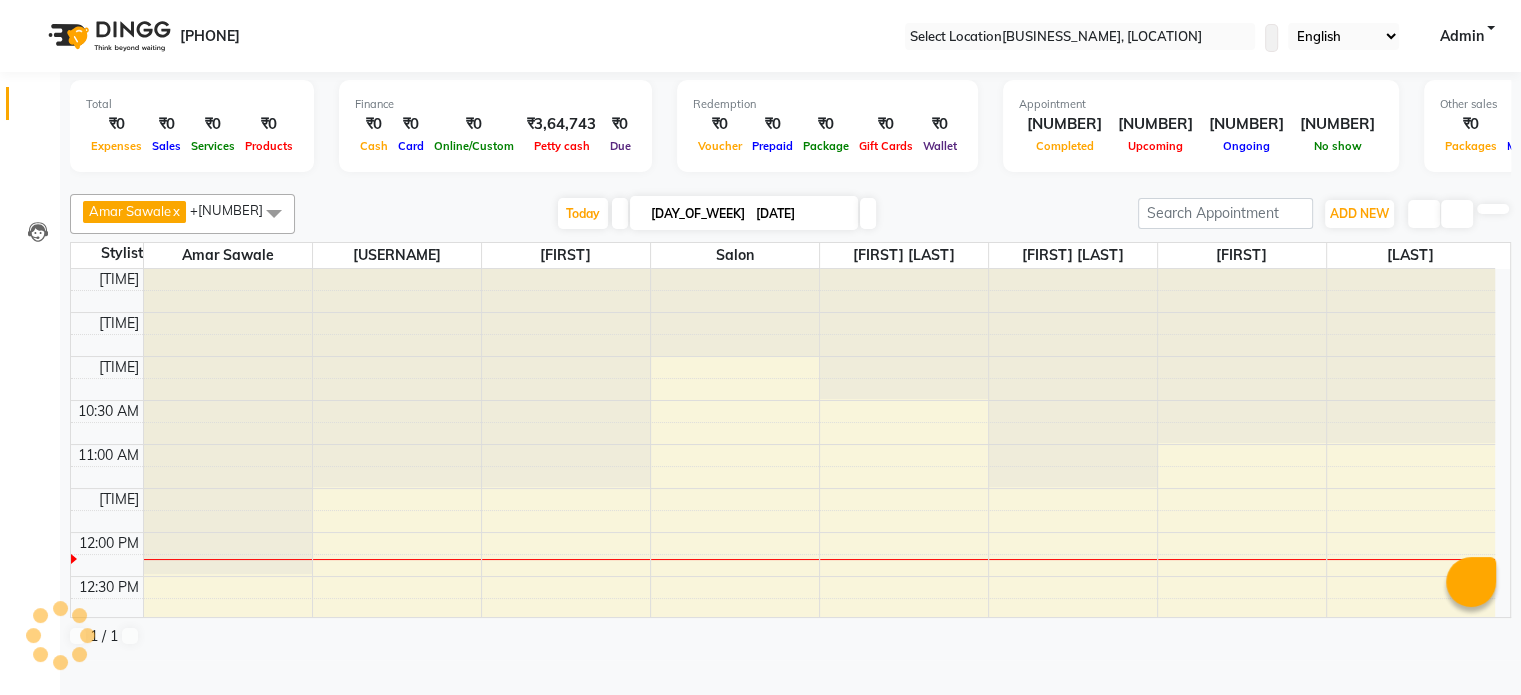 scroll, scrollTop: 0, scrollLeft: 0, axis: both 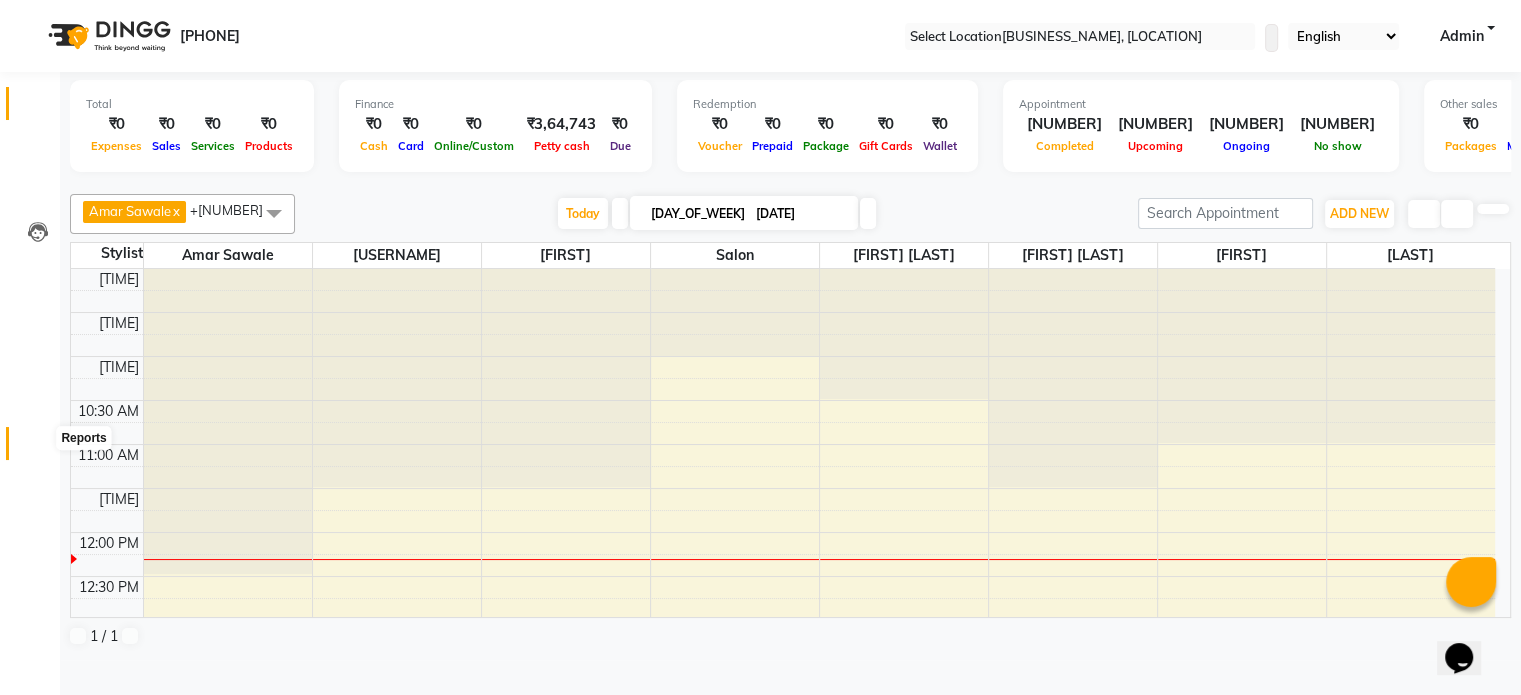 click at bounding box center [38, 448] 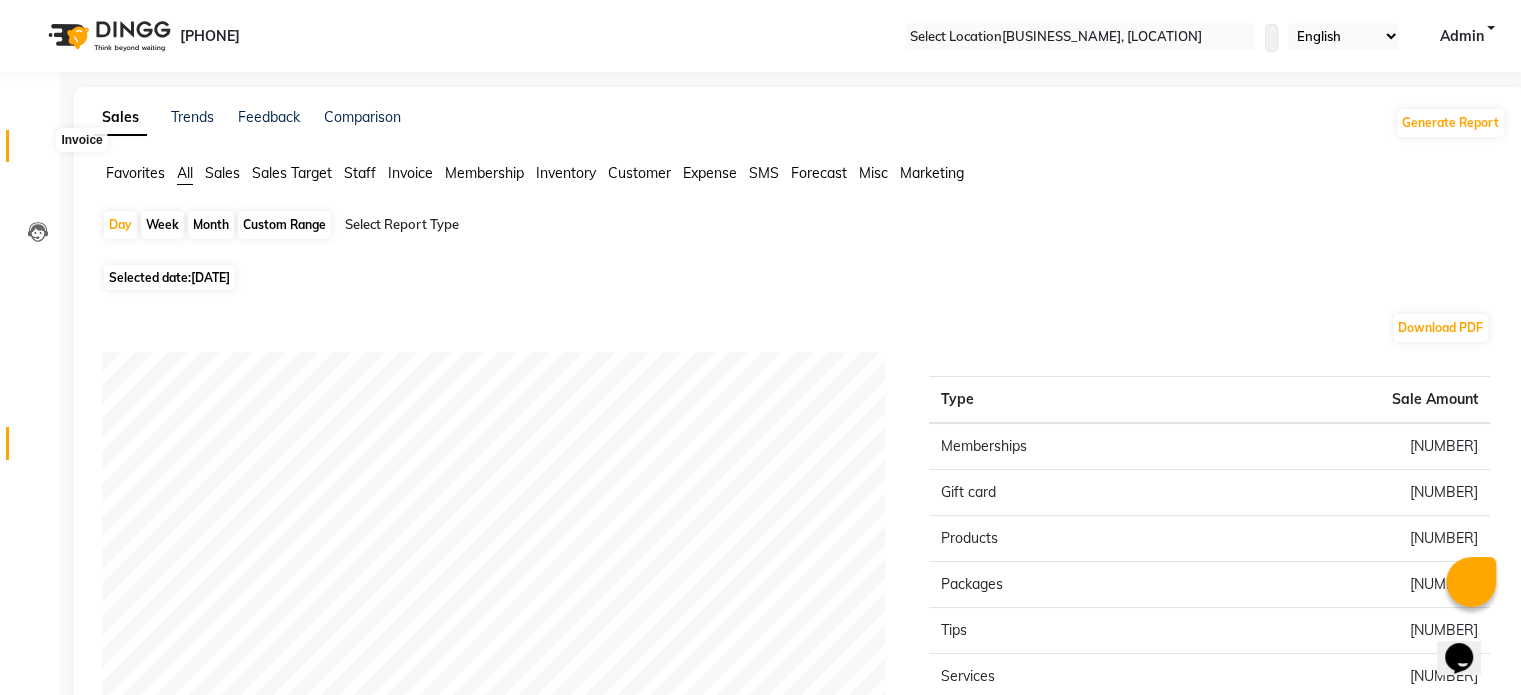 click at bounding box center [37, 151] 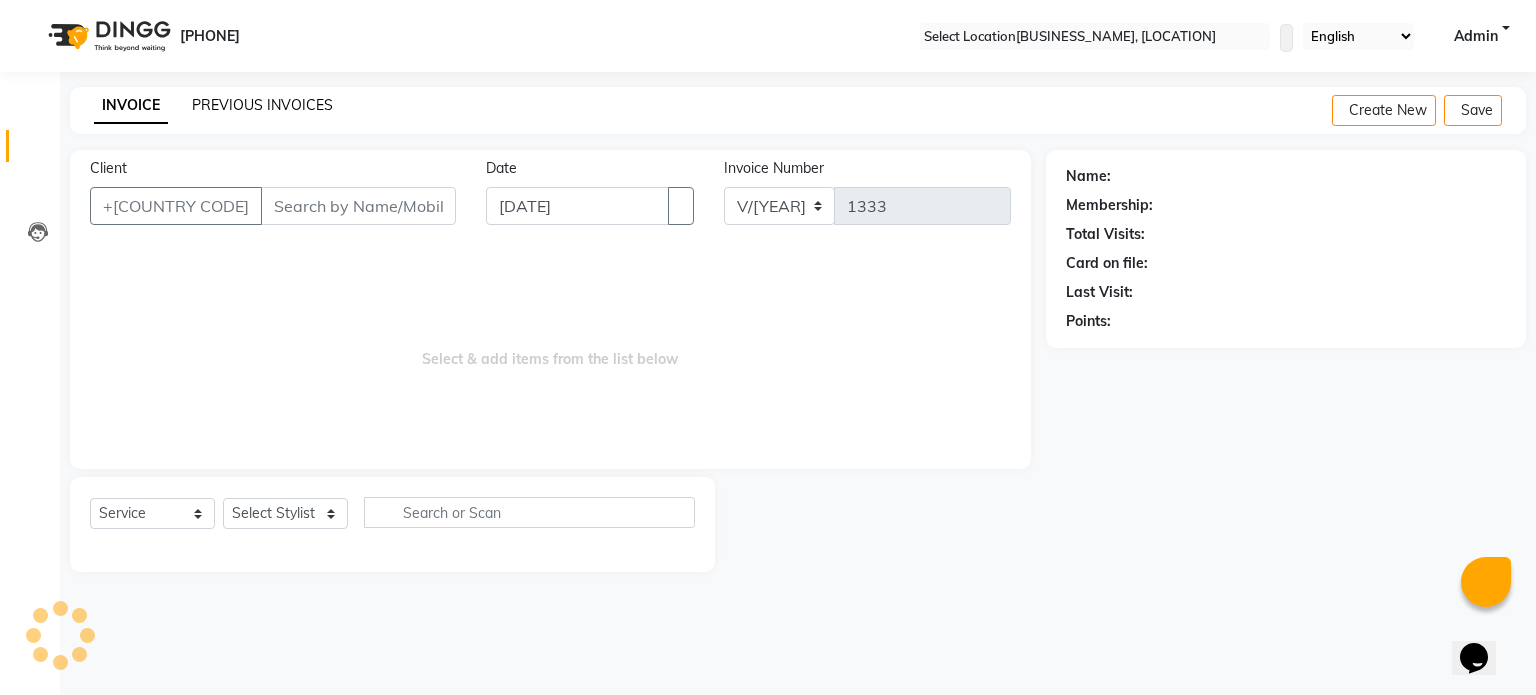 click on "PREVIOUS INVOICES" at bounding box center (262, 105) 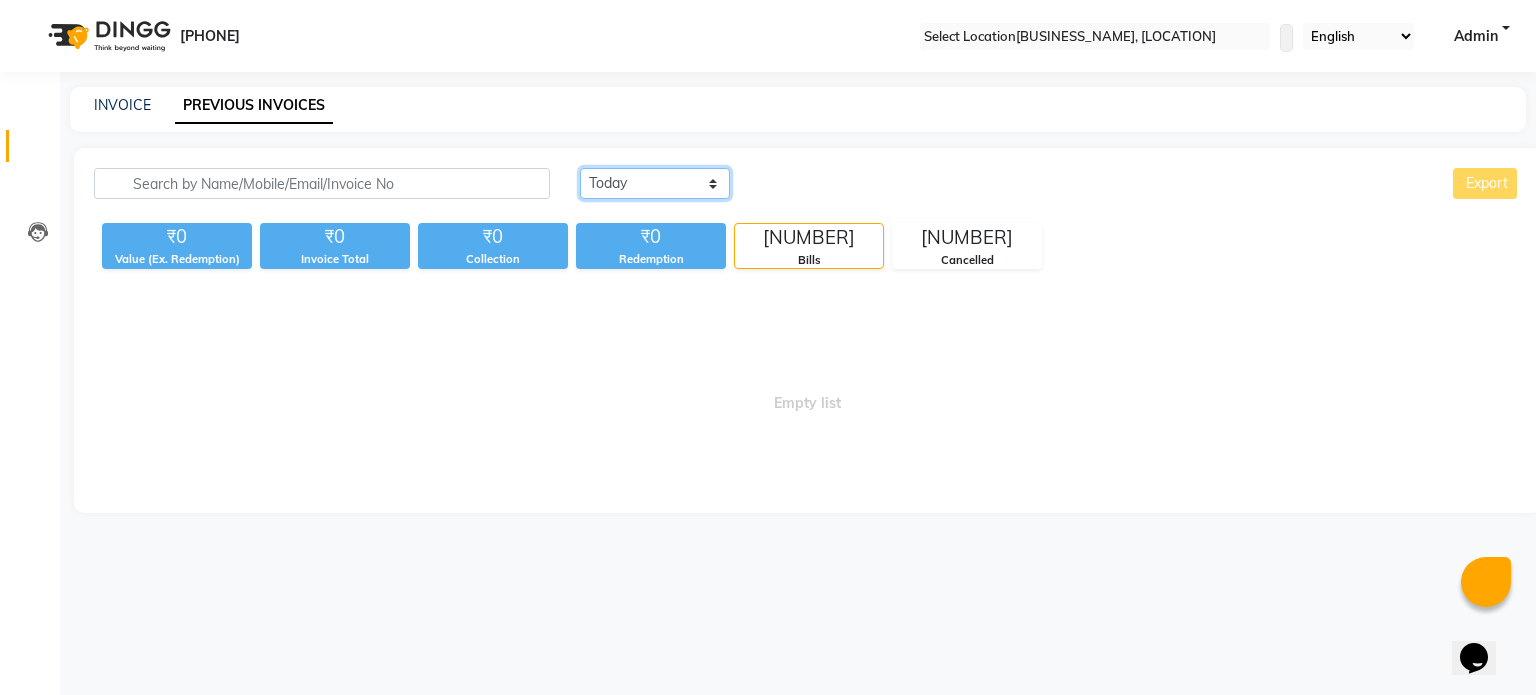 click on "Today Yesterday Custom Range" at bounding box center (655, 183) 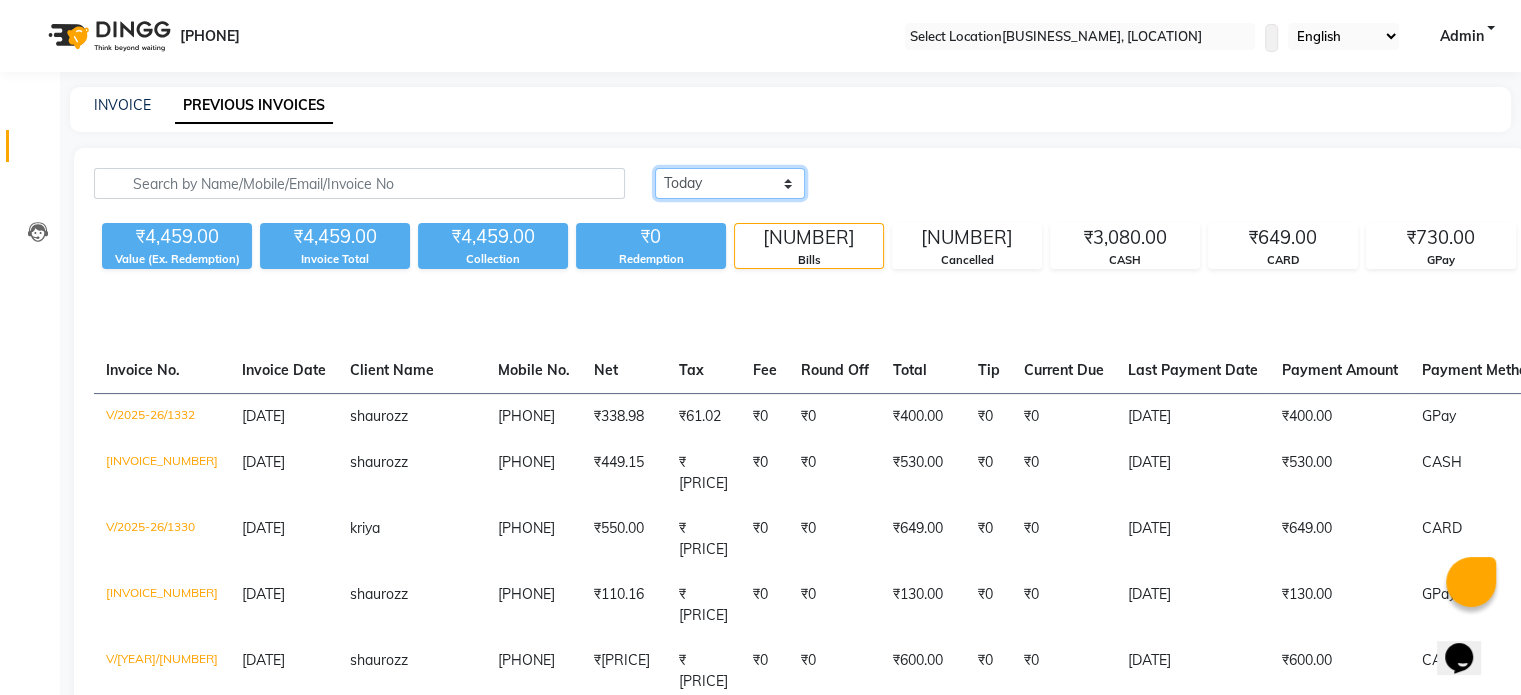 click on "Today Yesterday Custom Range" at bounding box center (730, 183) 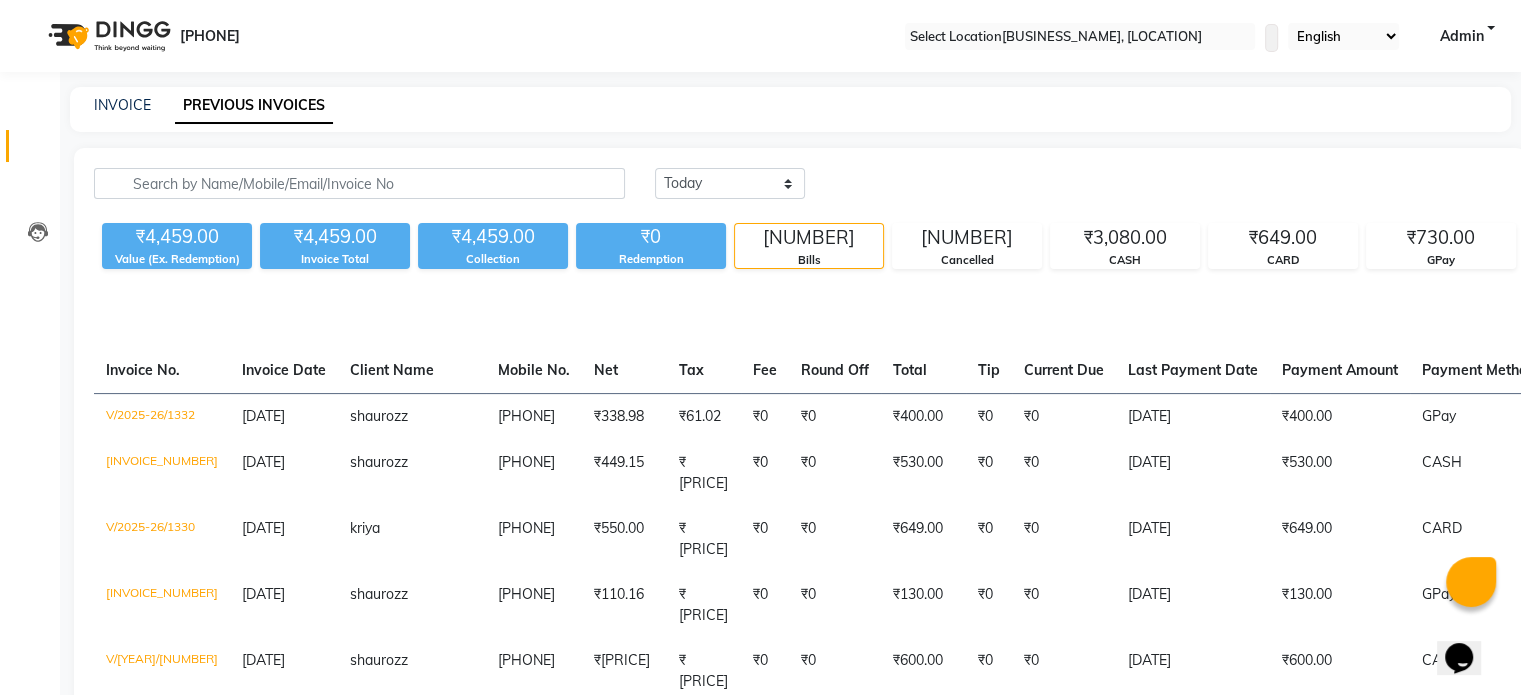click on "Today Yesterday Custom Range Export" at bounding box center [920, 191] 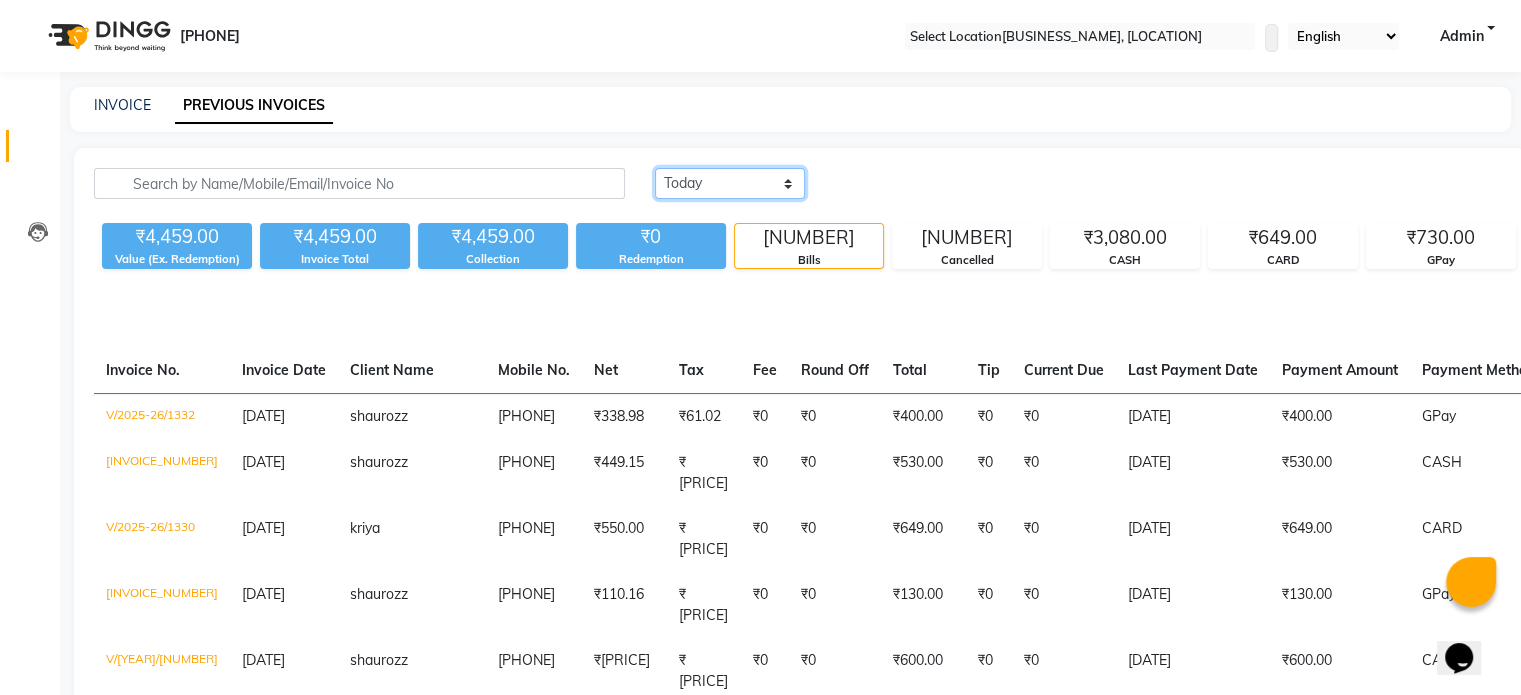 click on "Today Yesterday Custom Range" at bounding box center [730, 183] 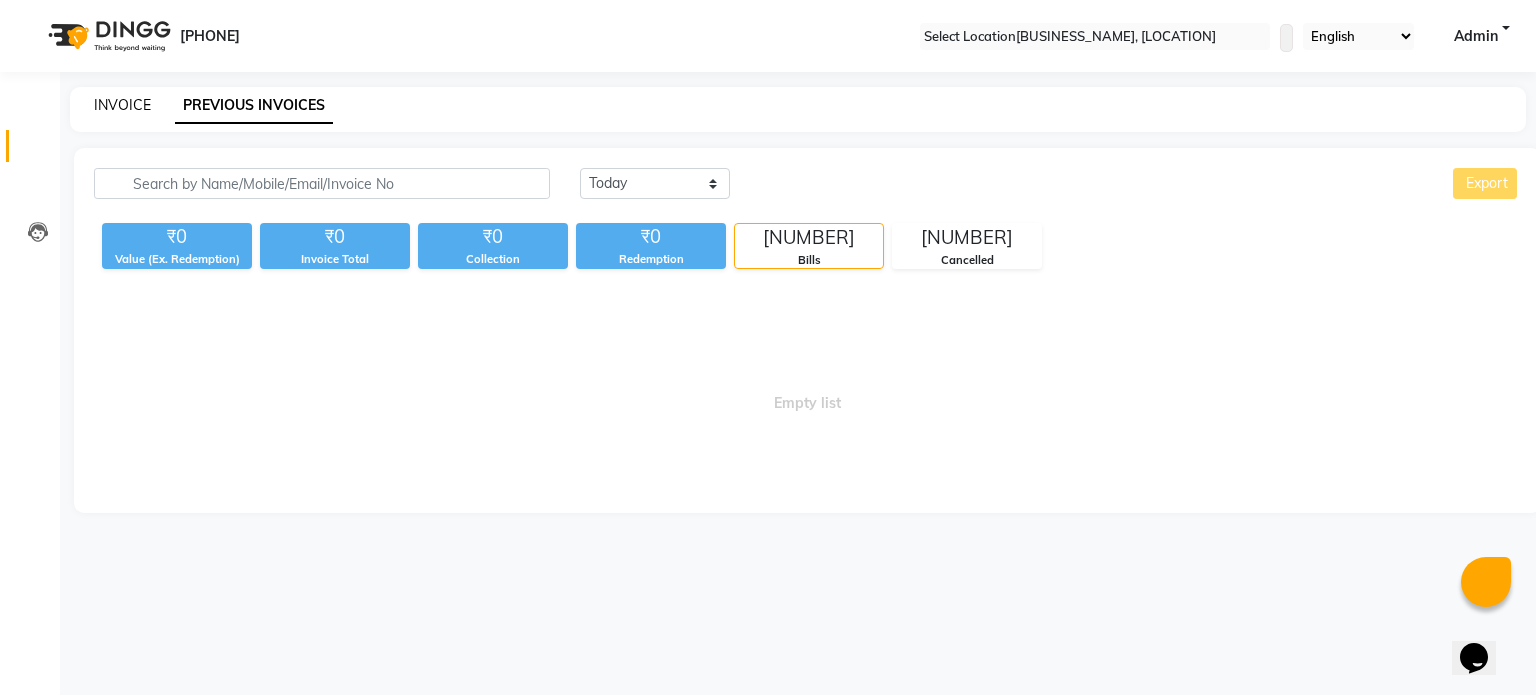 click on "INVOICE" at bounding box center (122, 105) 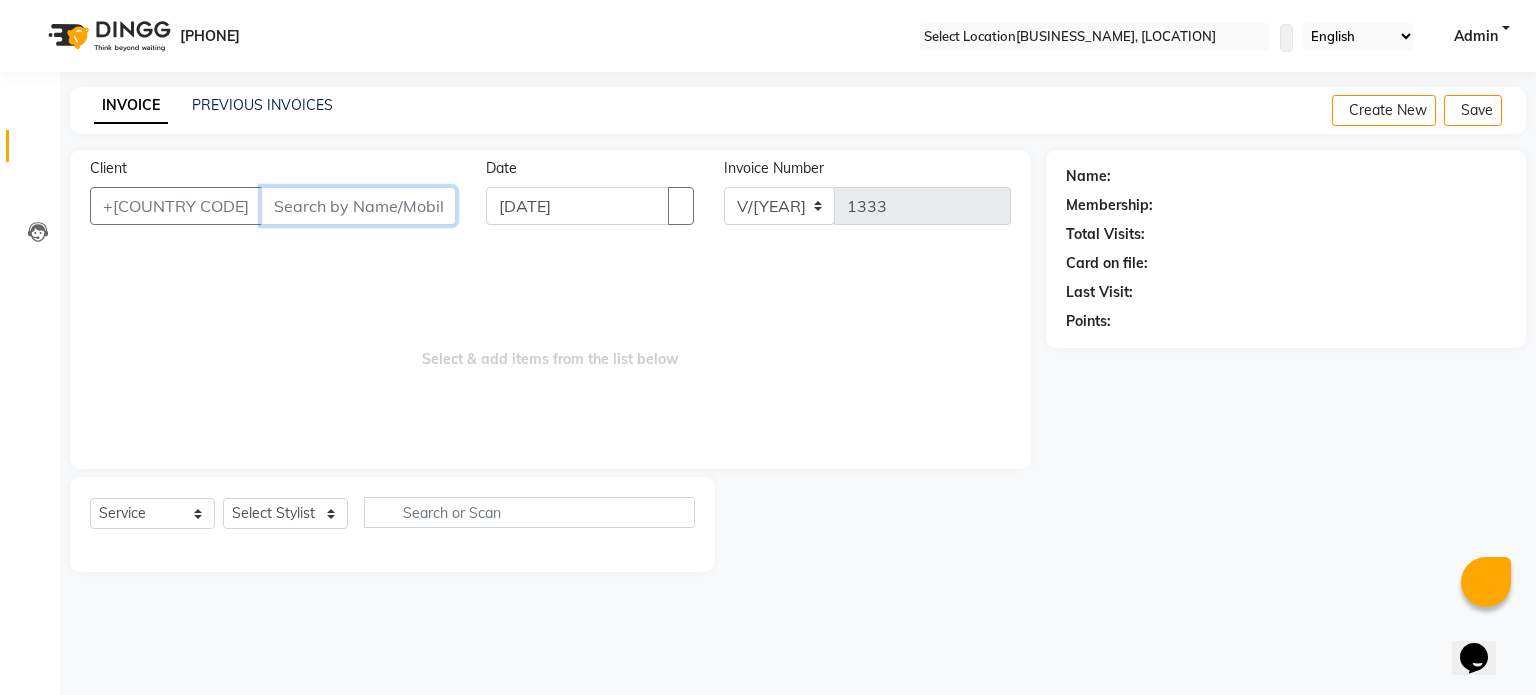 click on "Client" at bounding box center [358, 206] 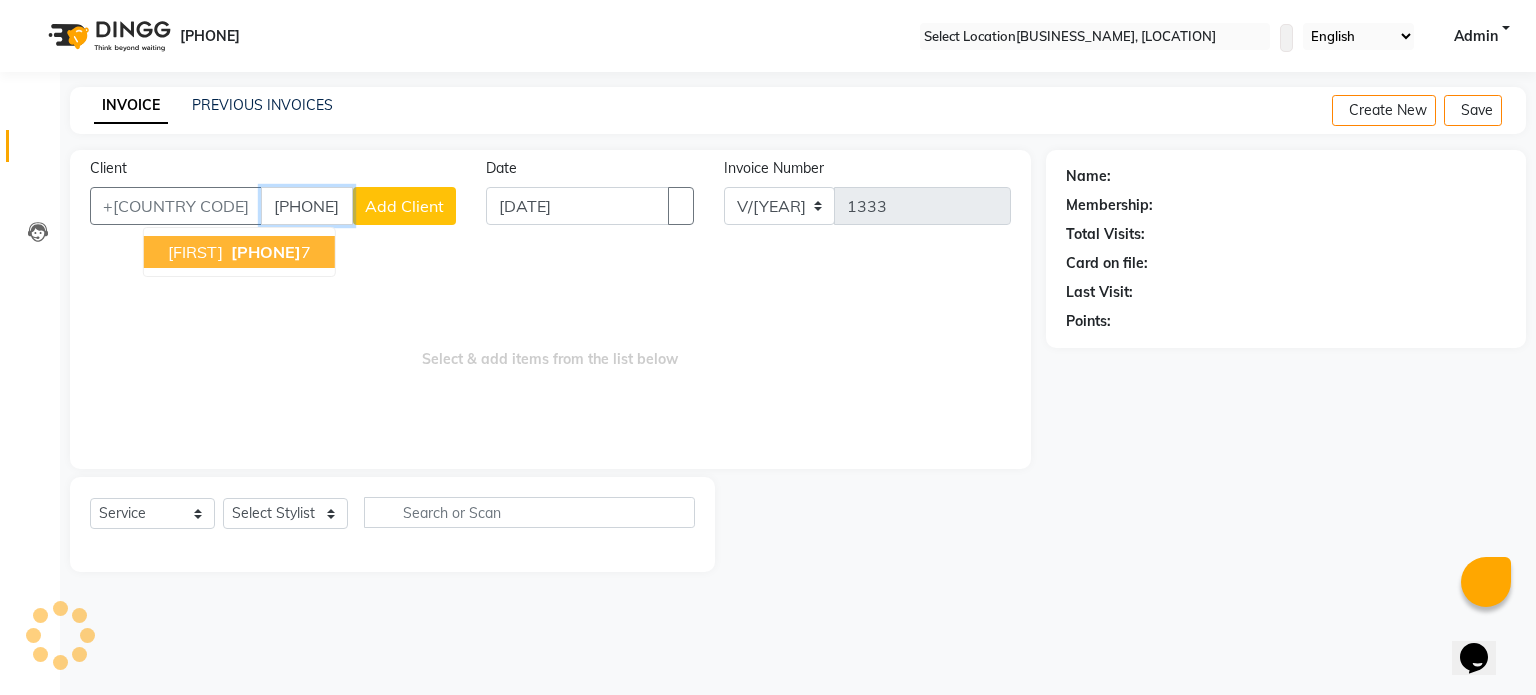 type on "[PHONE]" 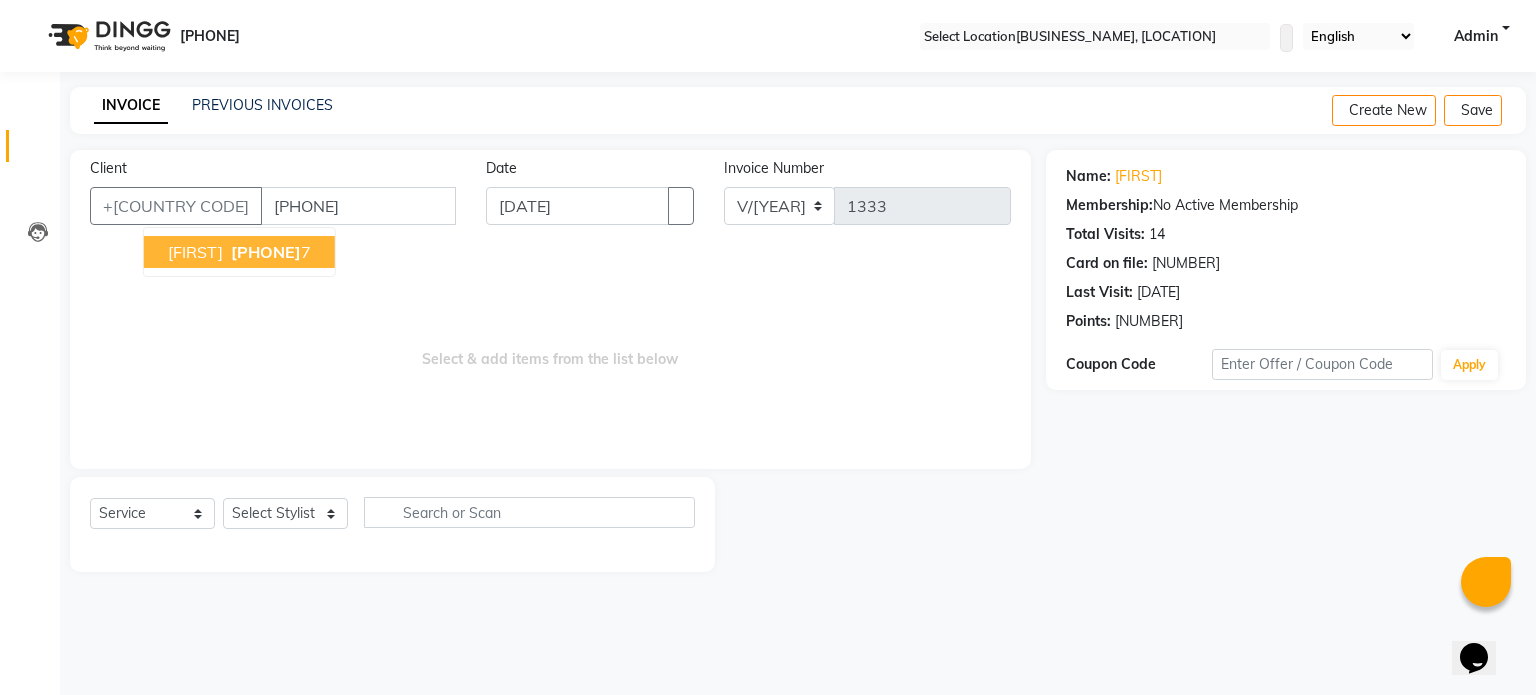 click on "[PHONE]" at bounding box center [266, 252] 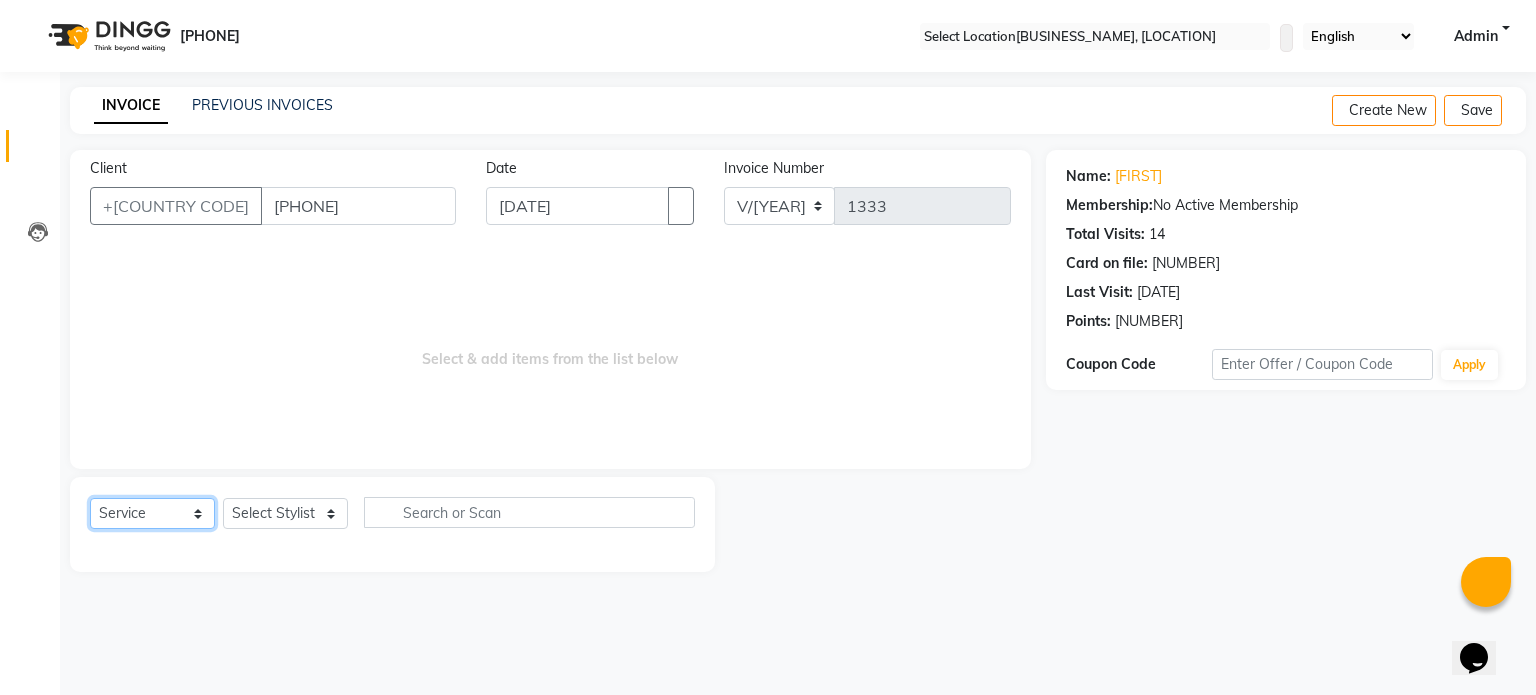 click on "Select  Service  Product  Membership  Package Voucher Prepaid Gift Card" at bounding box center (152, 513) 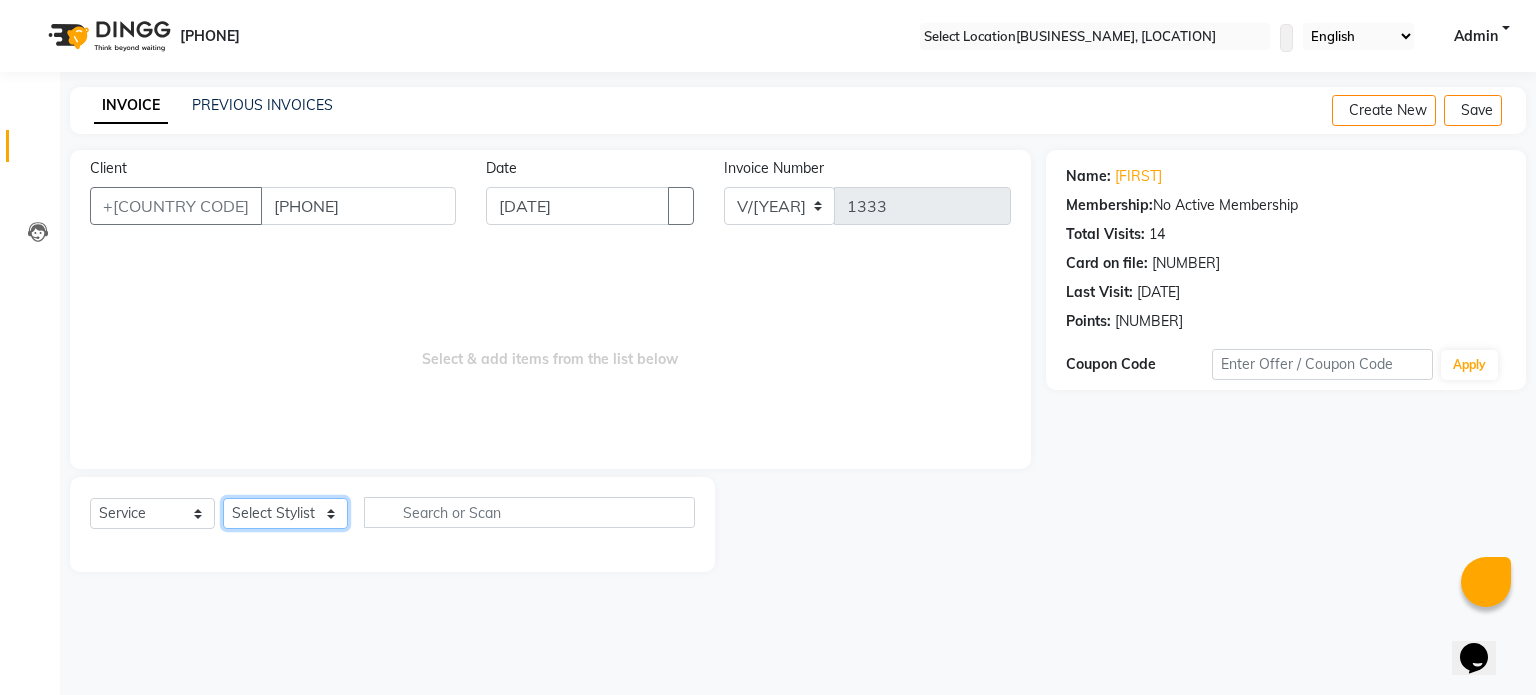 click on "Select Stylist [FIRST] [LAST] [FIRST] [LAST] [FIRST] [LAST] [FIRST] [LAST] [FIRST] [LAST] [LAST] [FIRST] [LAST]" at bounding box center (285, 513) 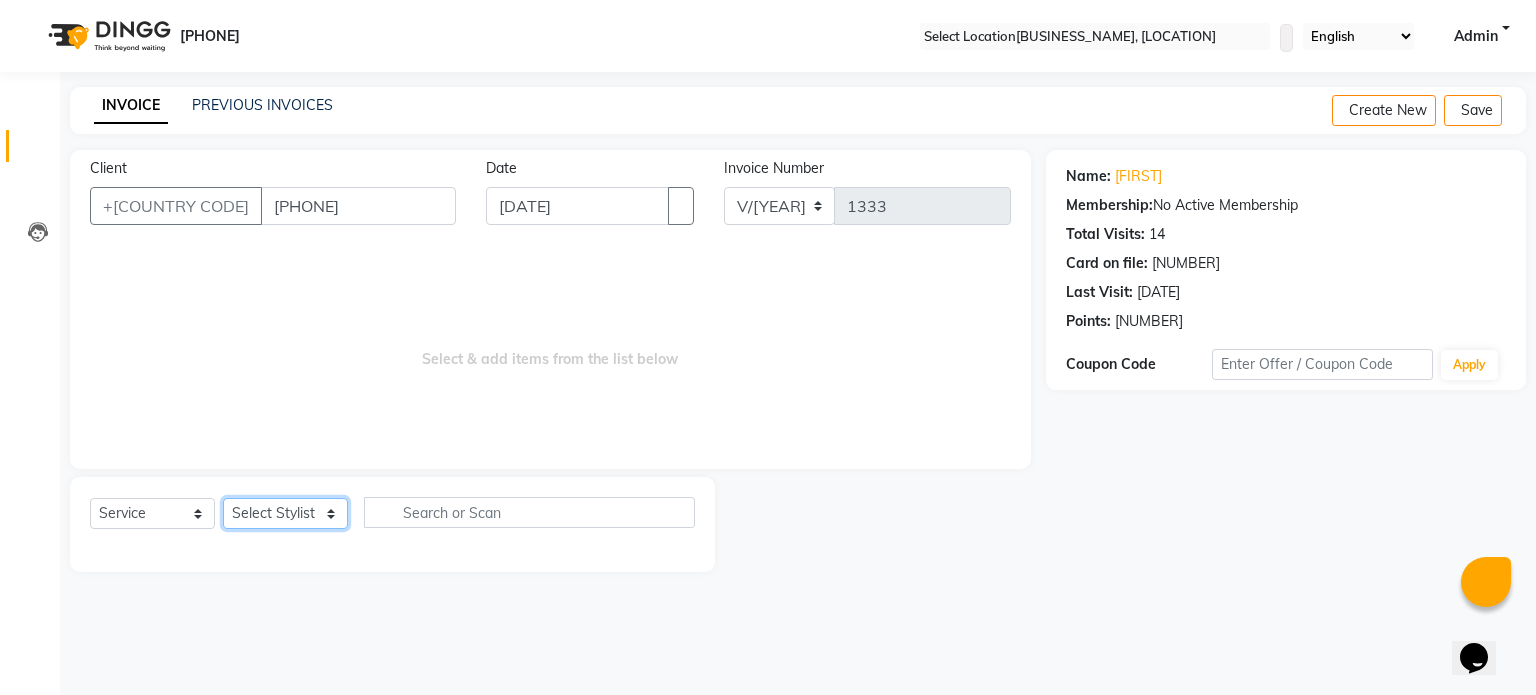 select on "[NUMBER]" 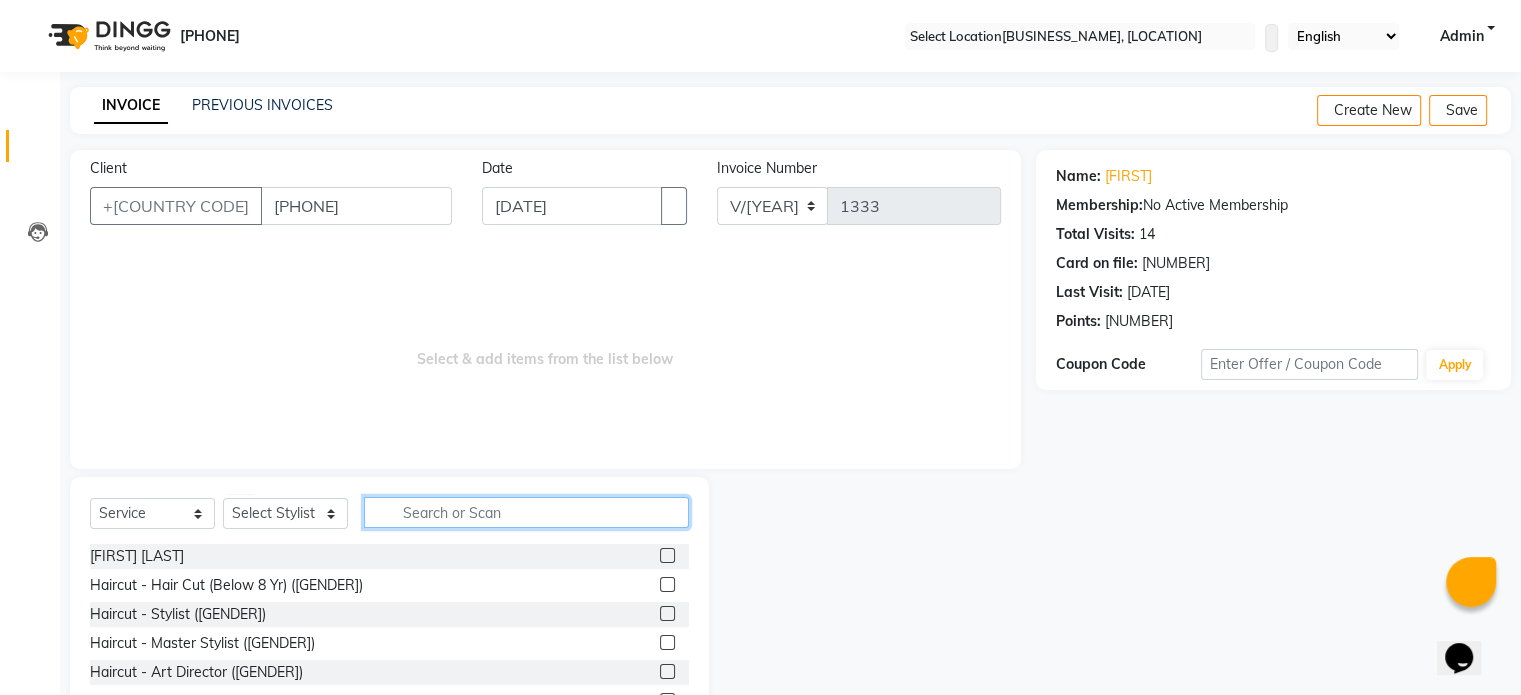 click at bounding box center (526, 512) 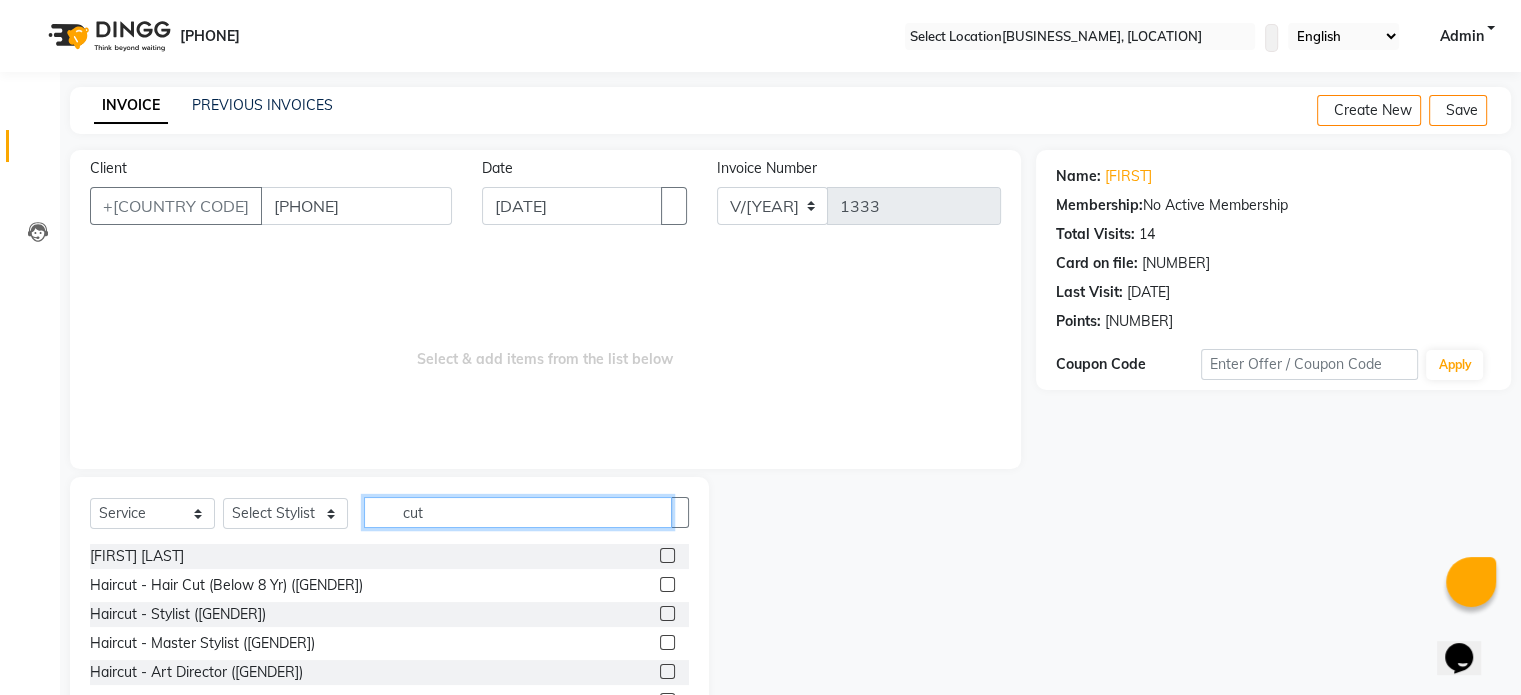 type on "cut" 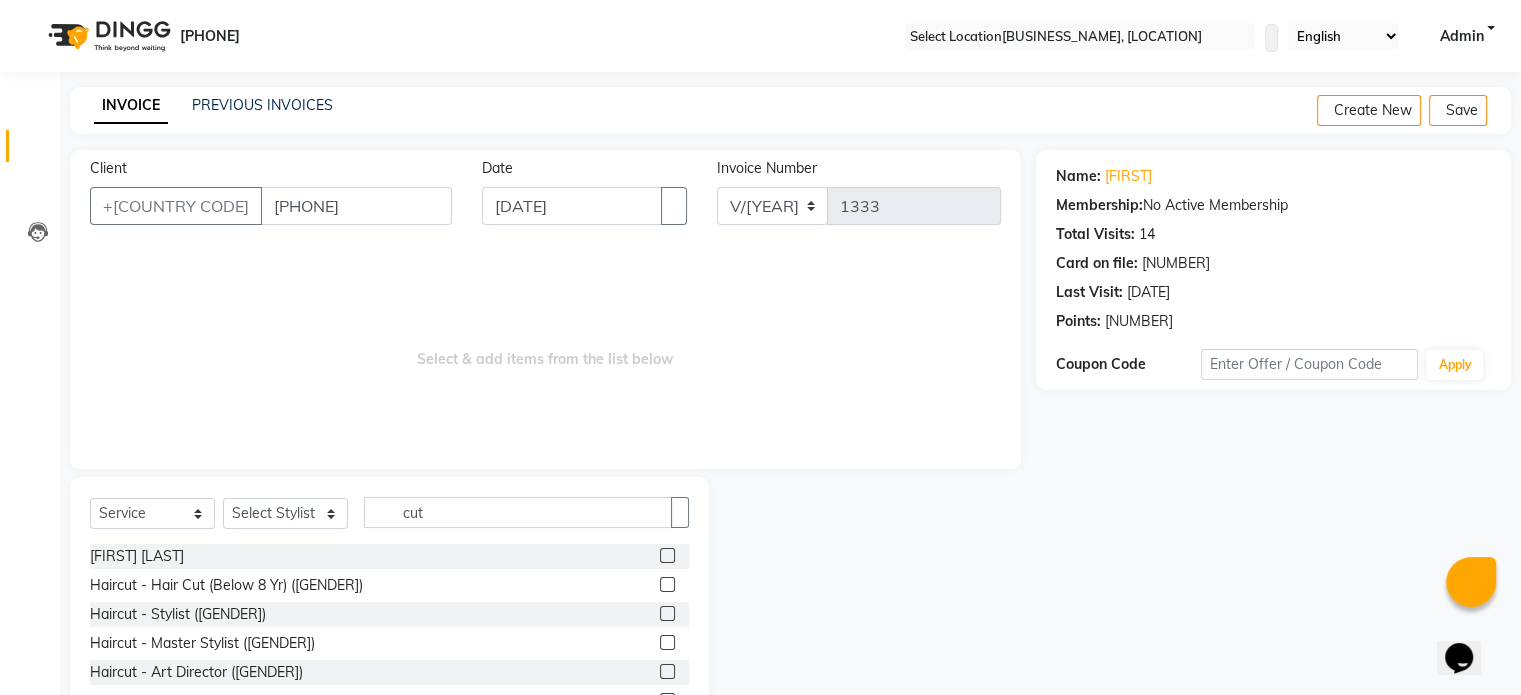 click at bounding box center (667, 613) 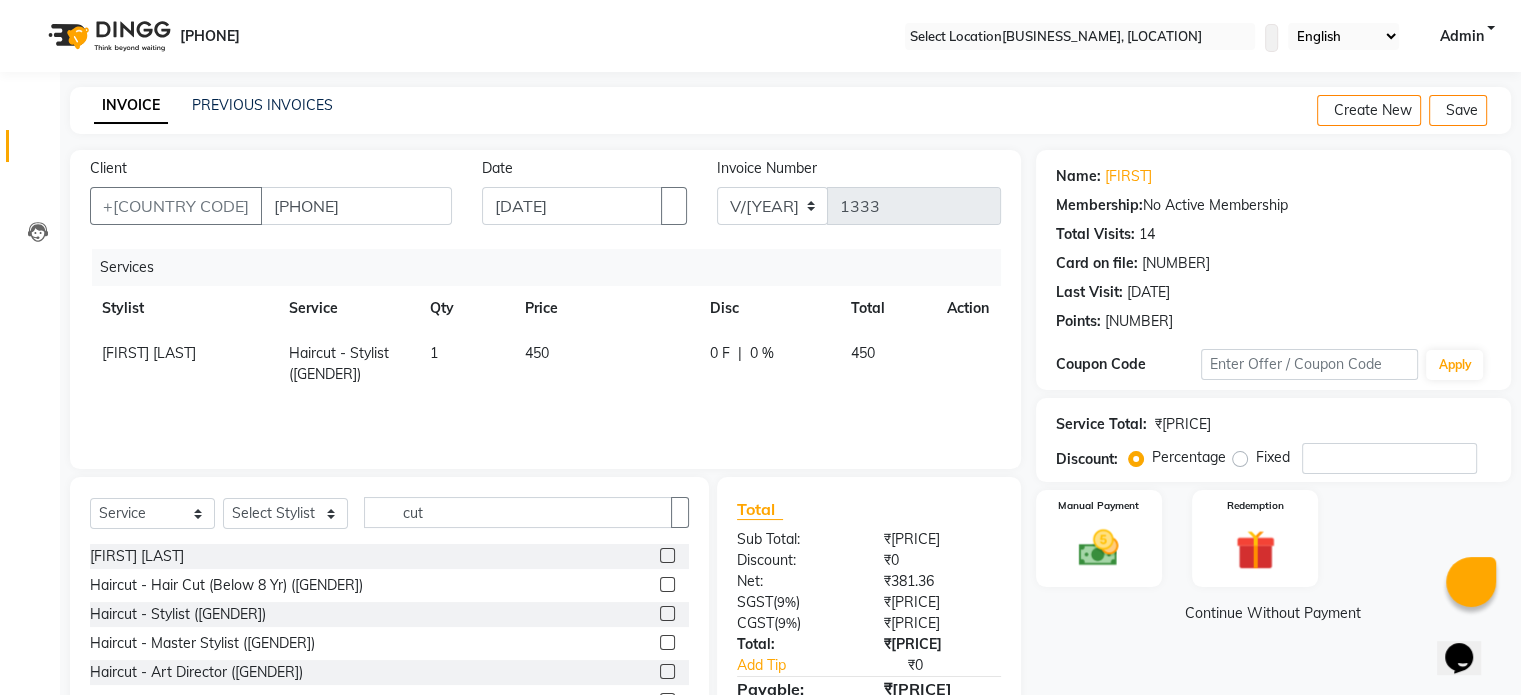 click on "450" at bounding box center [605, 364] 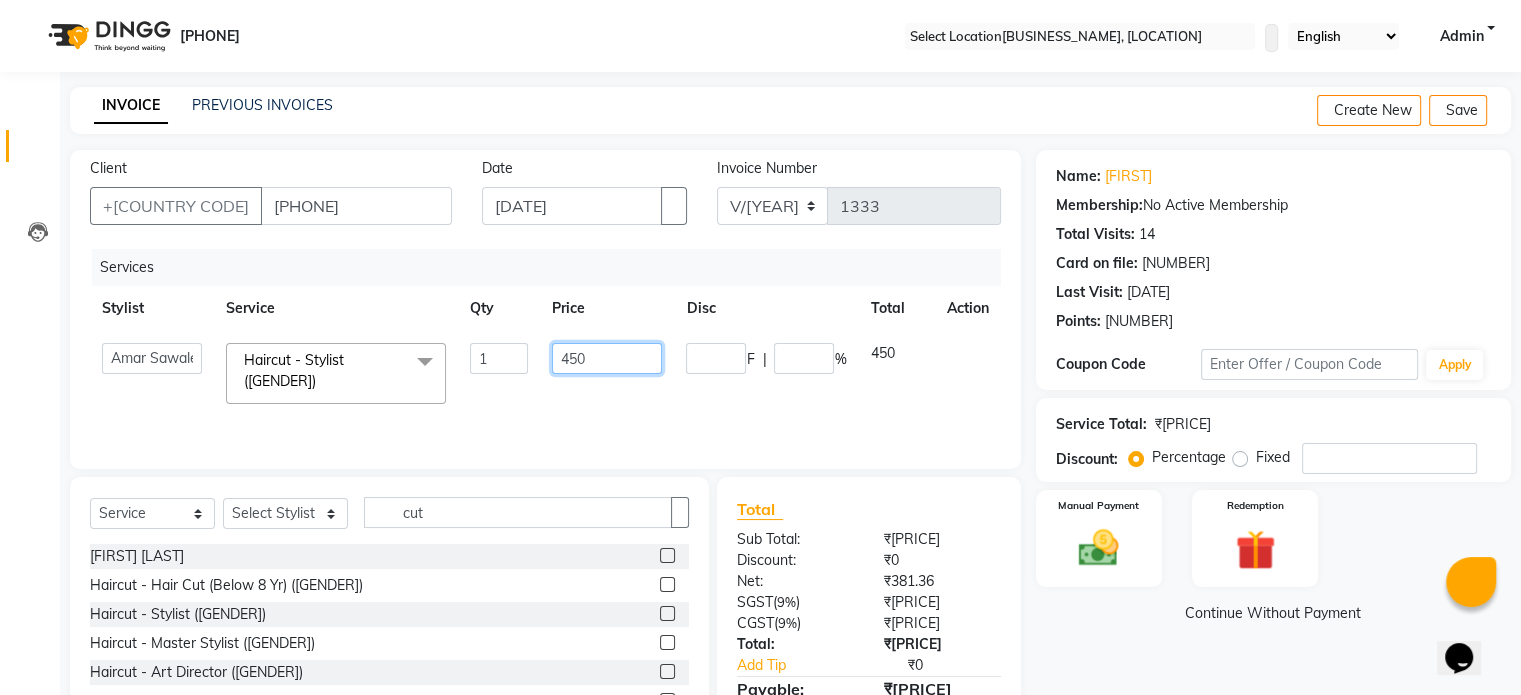 click on "450" at bounding box center (499, 358) 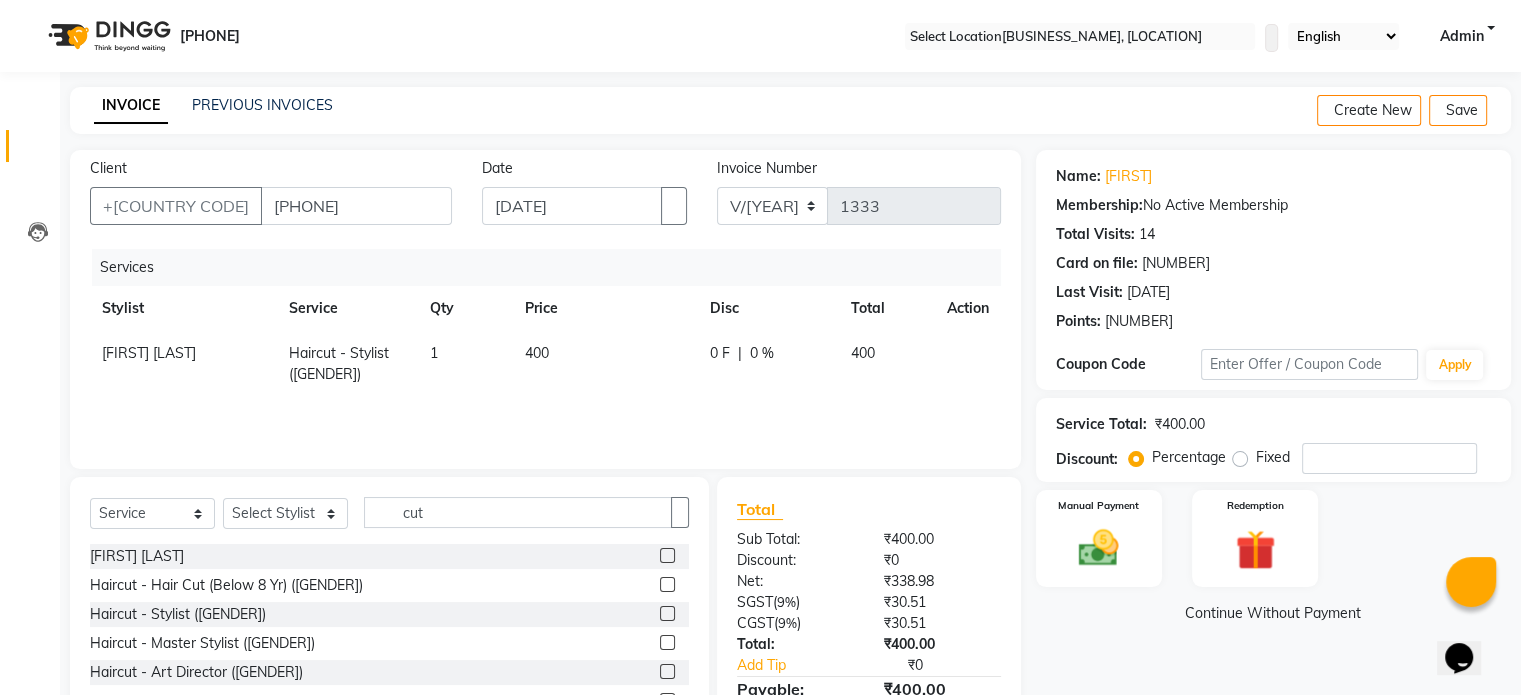 click on "400" at bounding box center [605, 364] 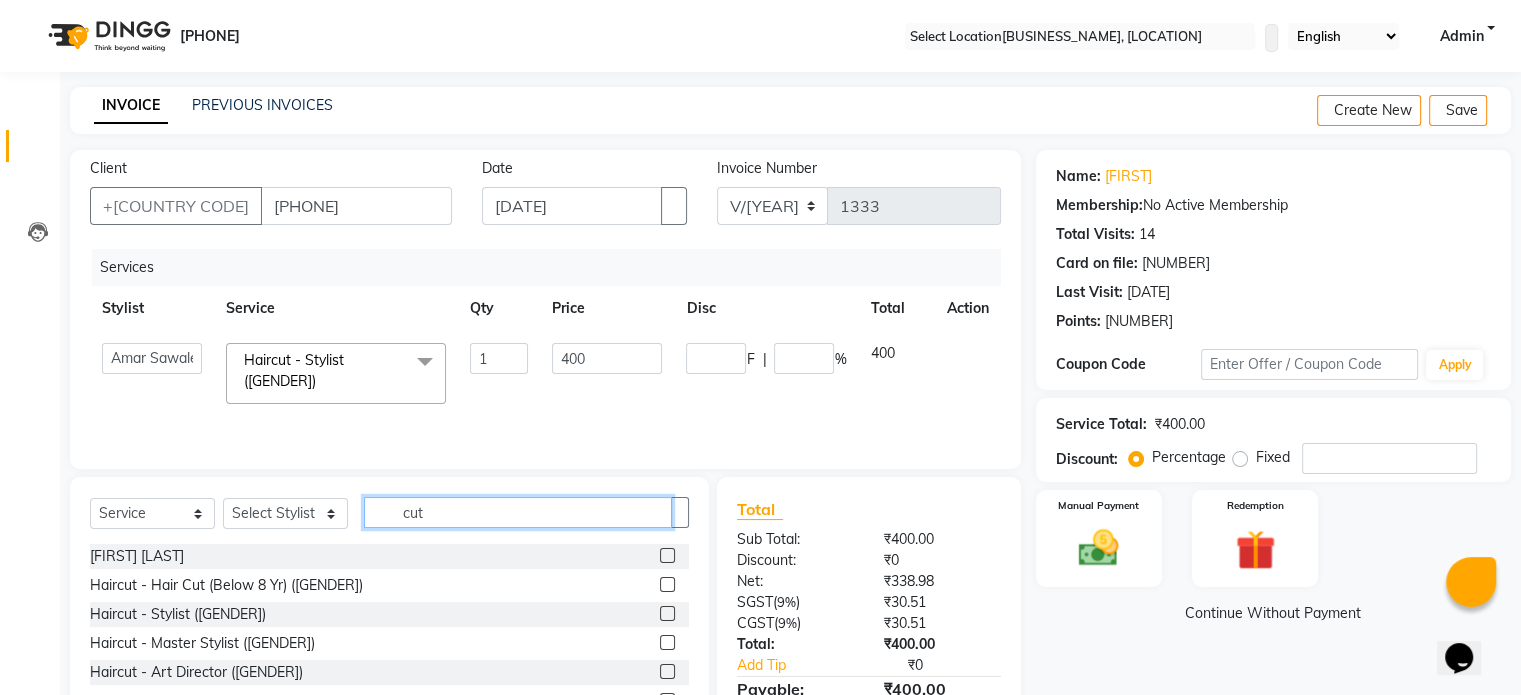 click on "cut" at bounding box center [518, 512] 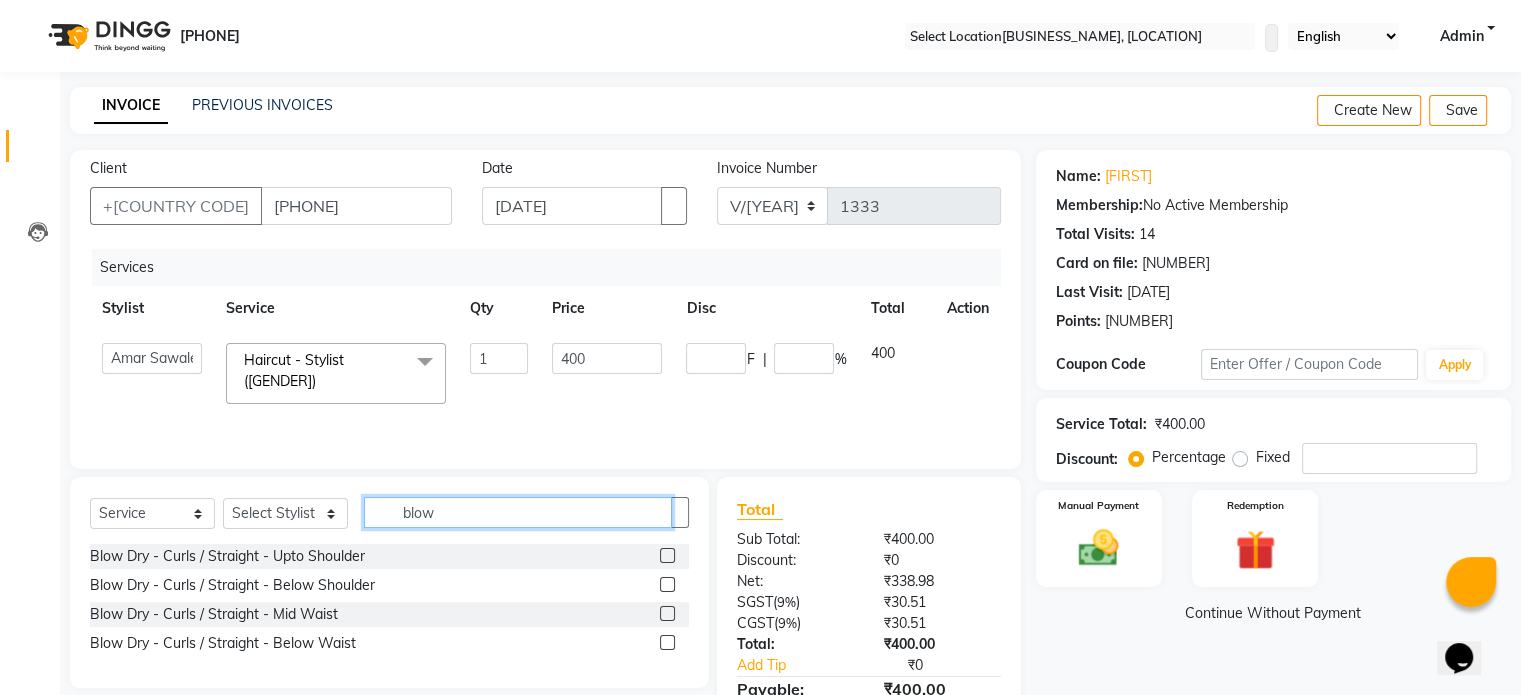 type on "blow" 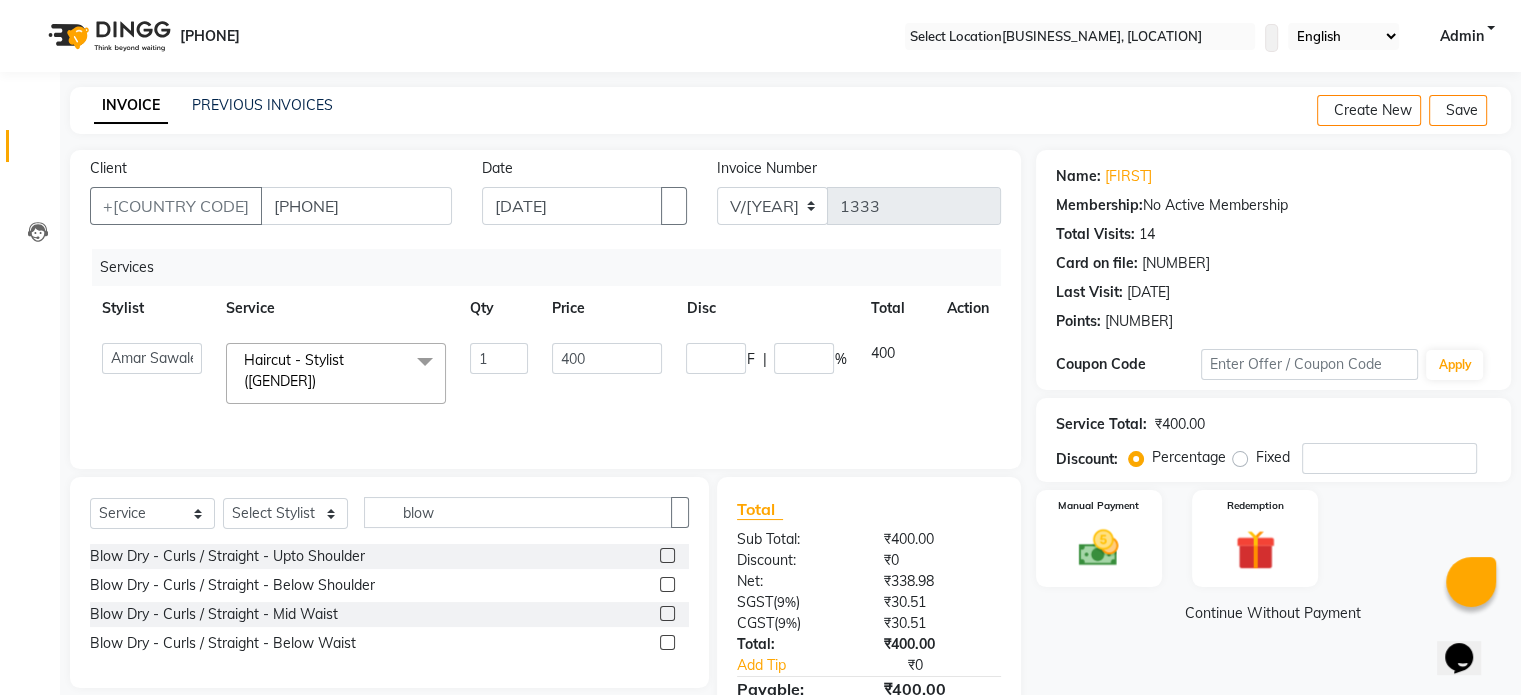 click at bounding box center [674, 556] 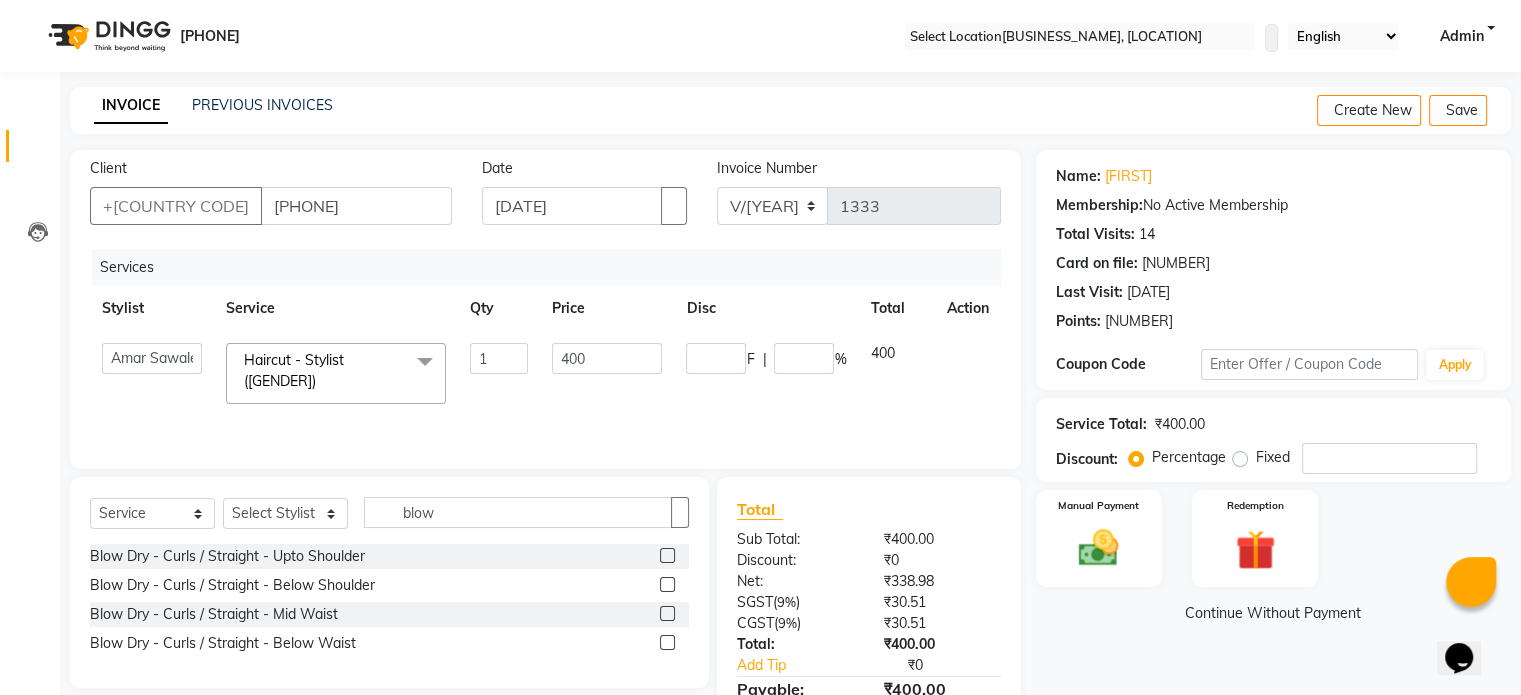 click at bounding box center (667, 584) 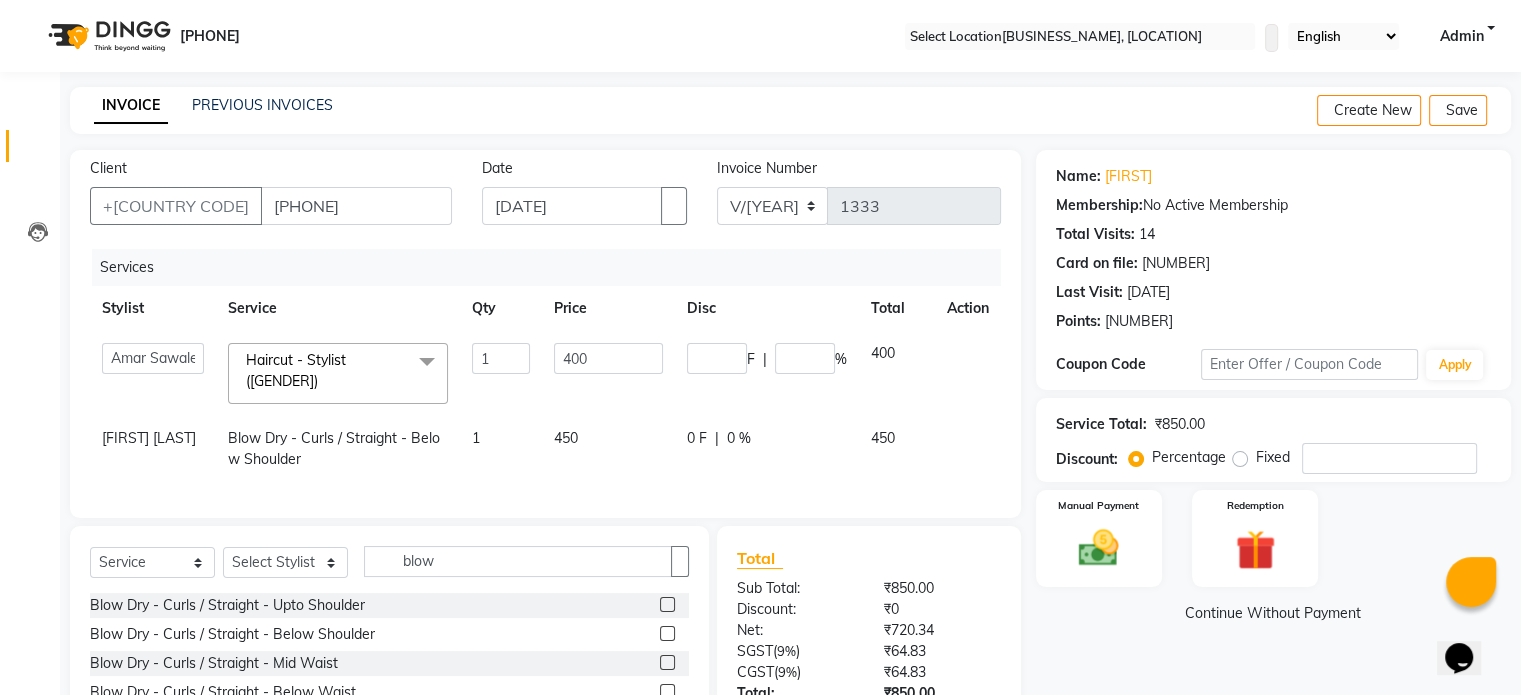 click on "450" at bounding box center [608, 373] 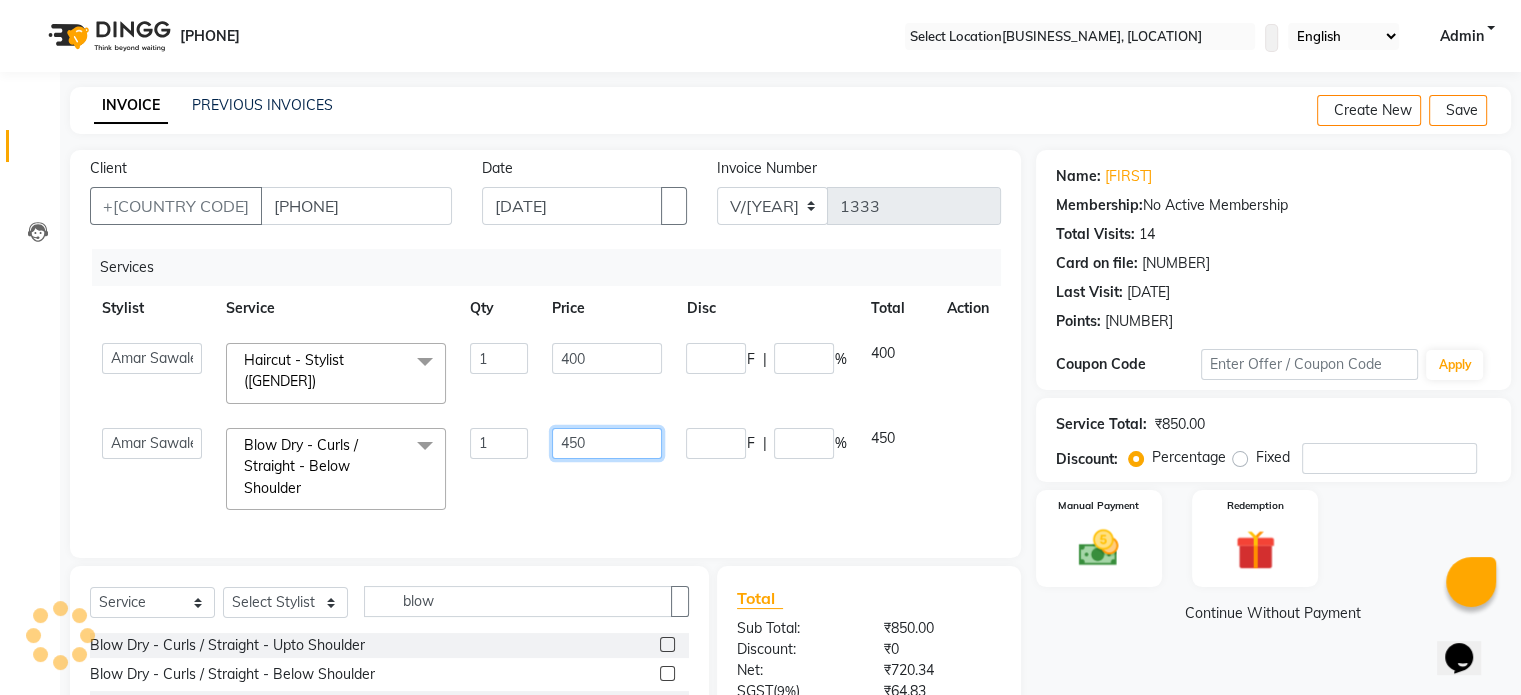 click on "450" at bounding box center [499, 358] 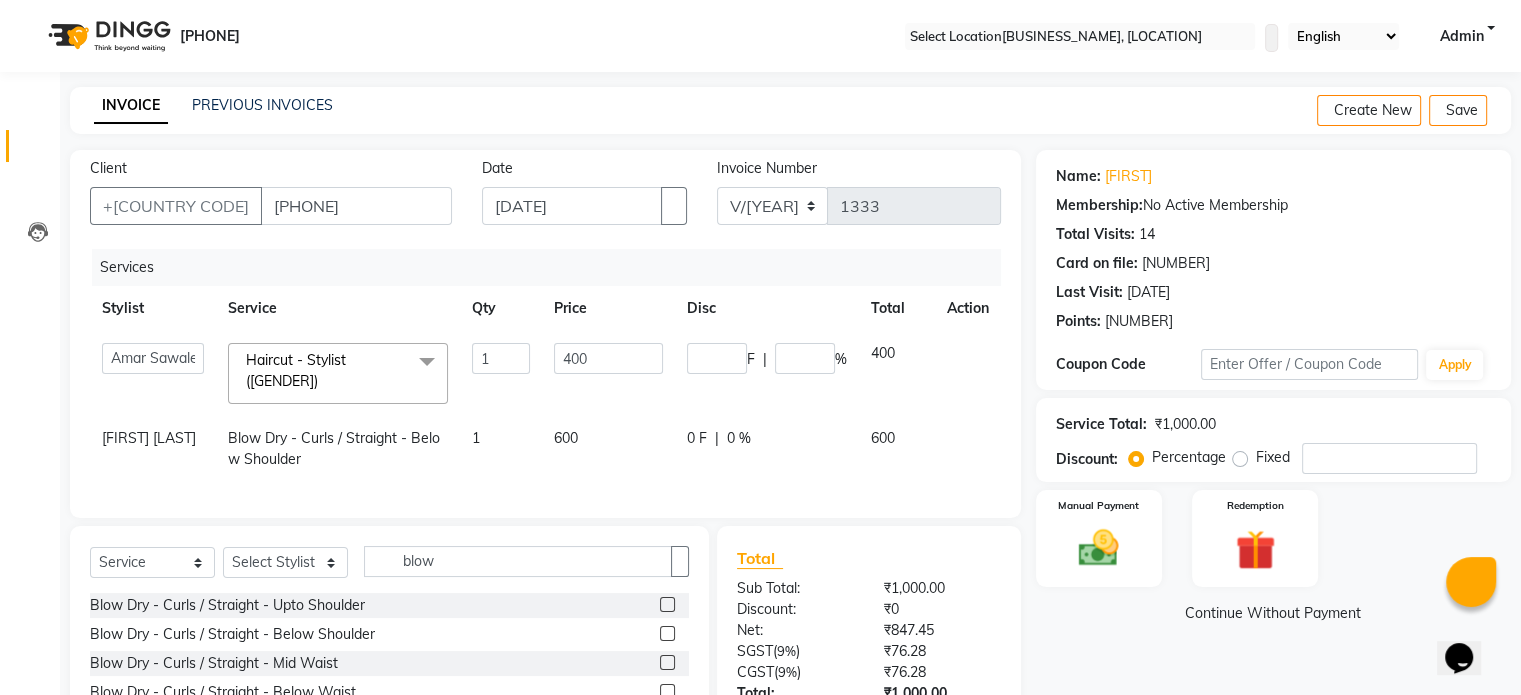 click on "Total Sub Total: [CURRENCY][AMOUNT] Discount: [CURRENCY][AMOUNT] Net: [CURRENCY][AMOUNT] SGST  ( [PERCENTAGE]% ) [CURRENCY][AMOUNT] CGST  ( [PERCENTAGE]% ) [CURRENCY][AMOUNT] Total: [CURRENCY][AMOUNT] Add Tip [CURRENCY][AMOUNT] Payable: [CURRENCY][AMOUNT] Paid: [CURRENCY][AMOUNT] Balance   : [CURRENCY][AMOUNT]" at bounding box center (869, 673) 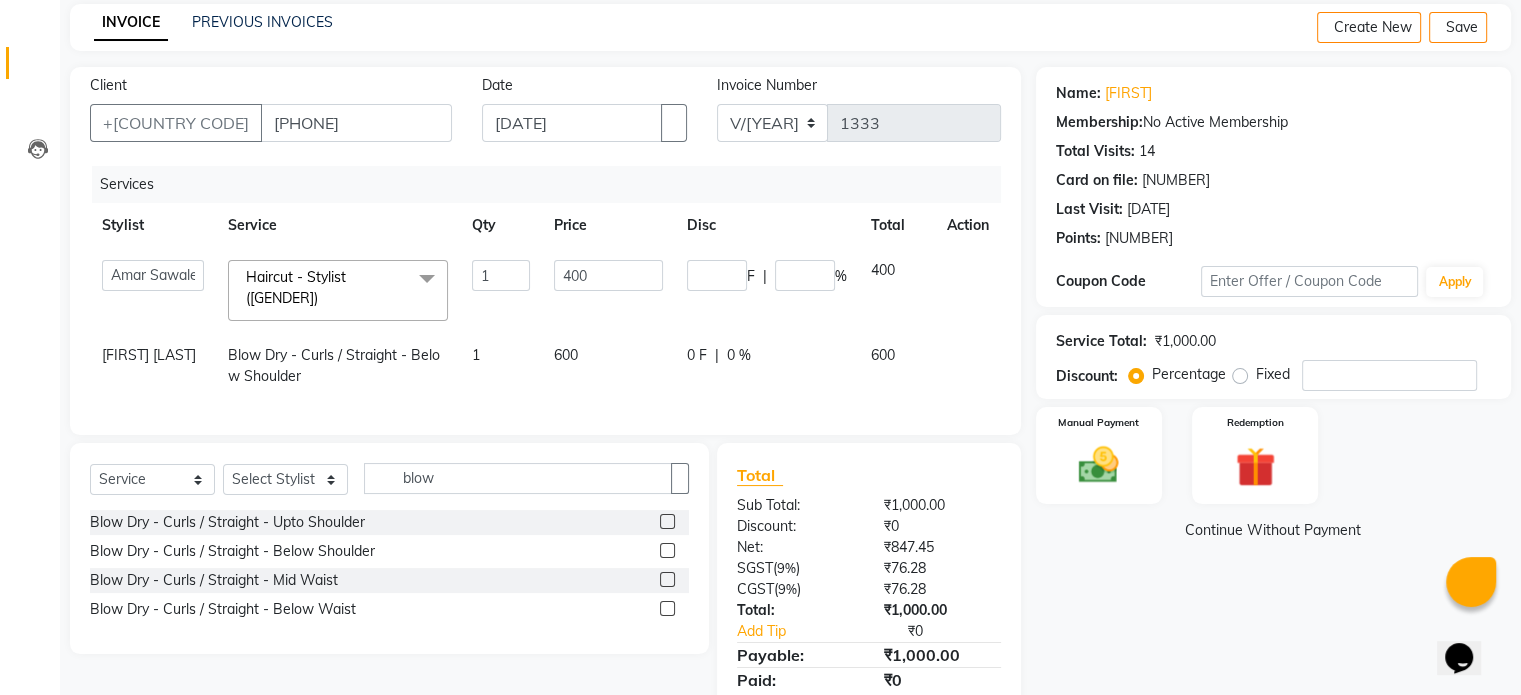 scroll, scrollTop: 160, scrollLeft: 0, axis: vertical 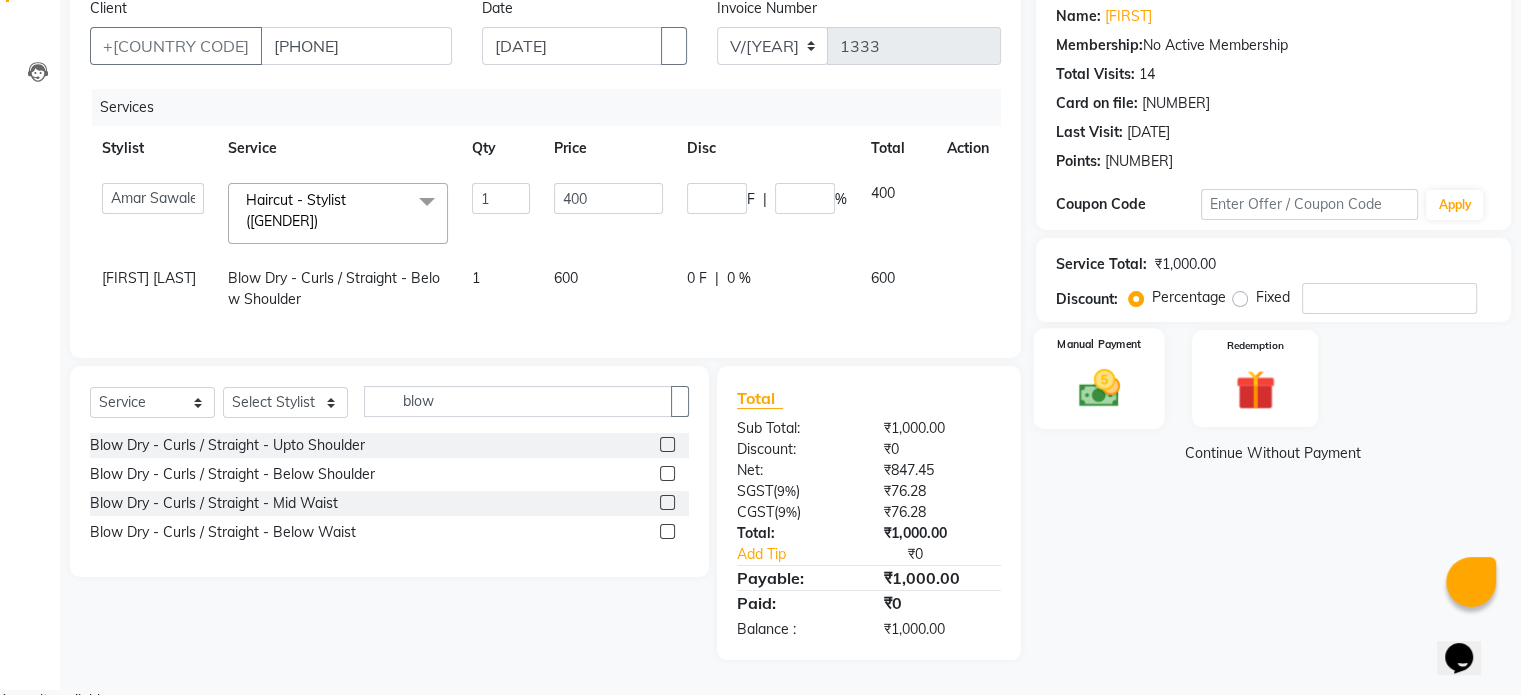 click on "Manual Payment" at bounding box center (1099, 344) 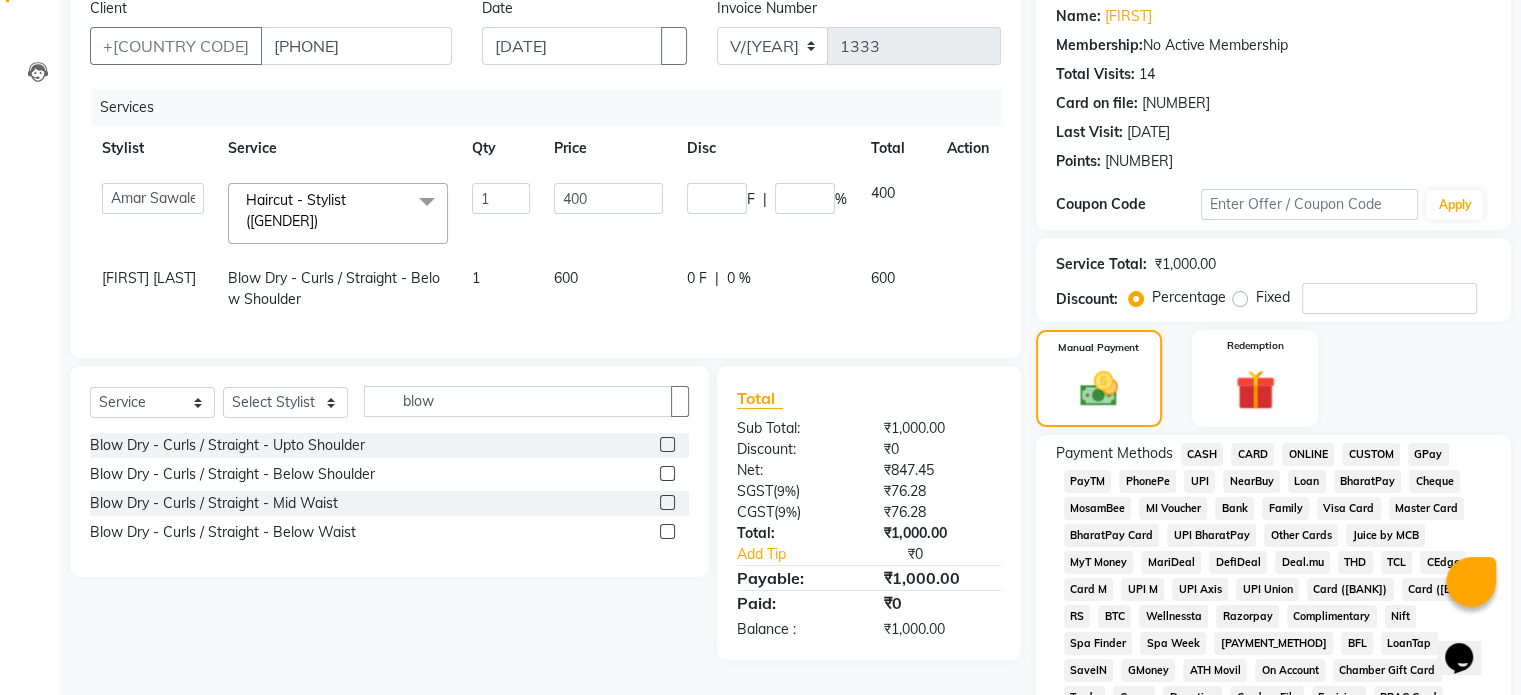 click on "CARD" at bounding box center (1202, 454) 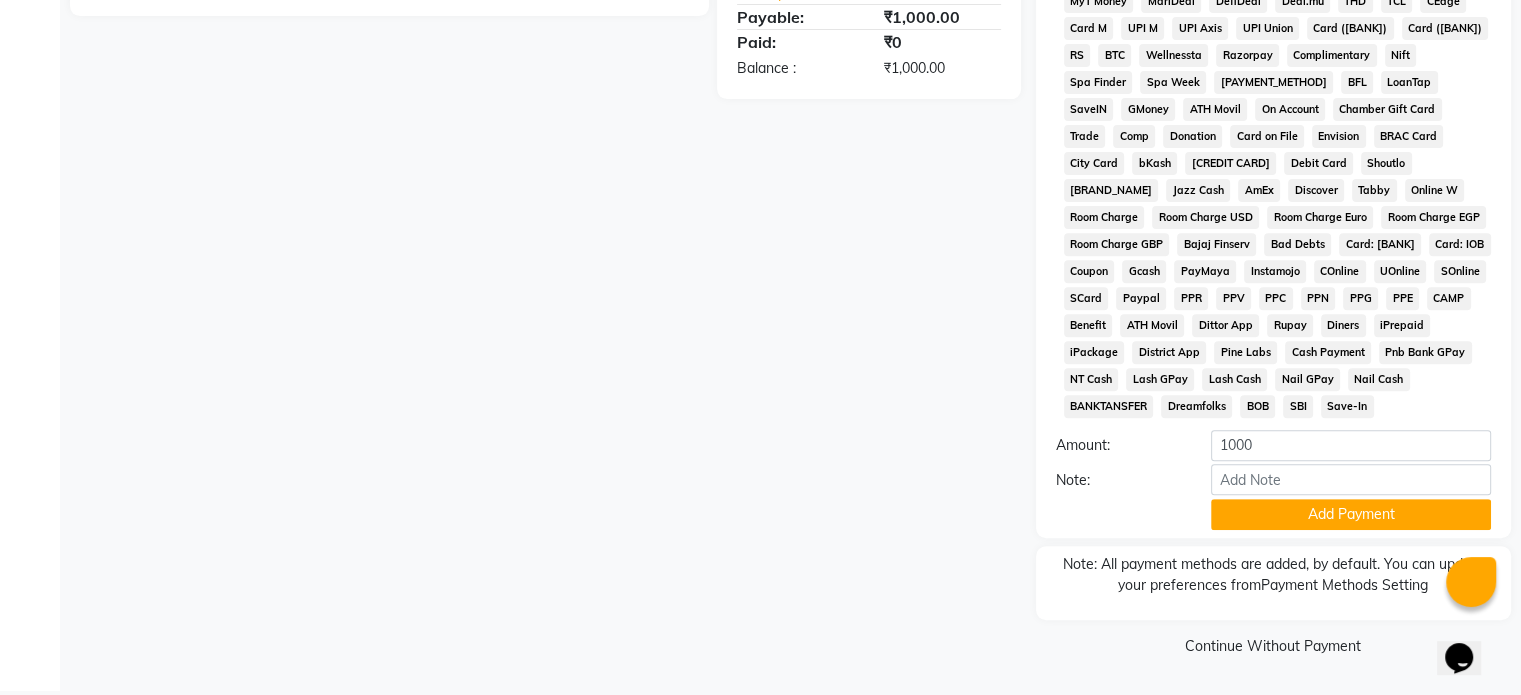 scroll, scrollTop: 728, scrollLeft: 0, axis: vertical 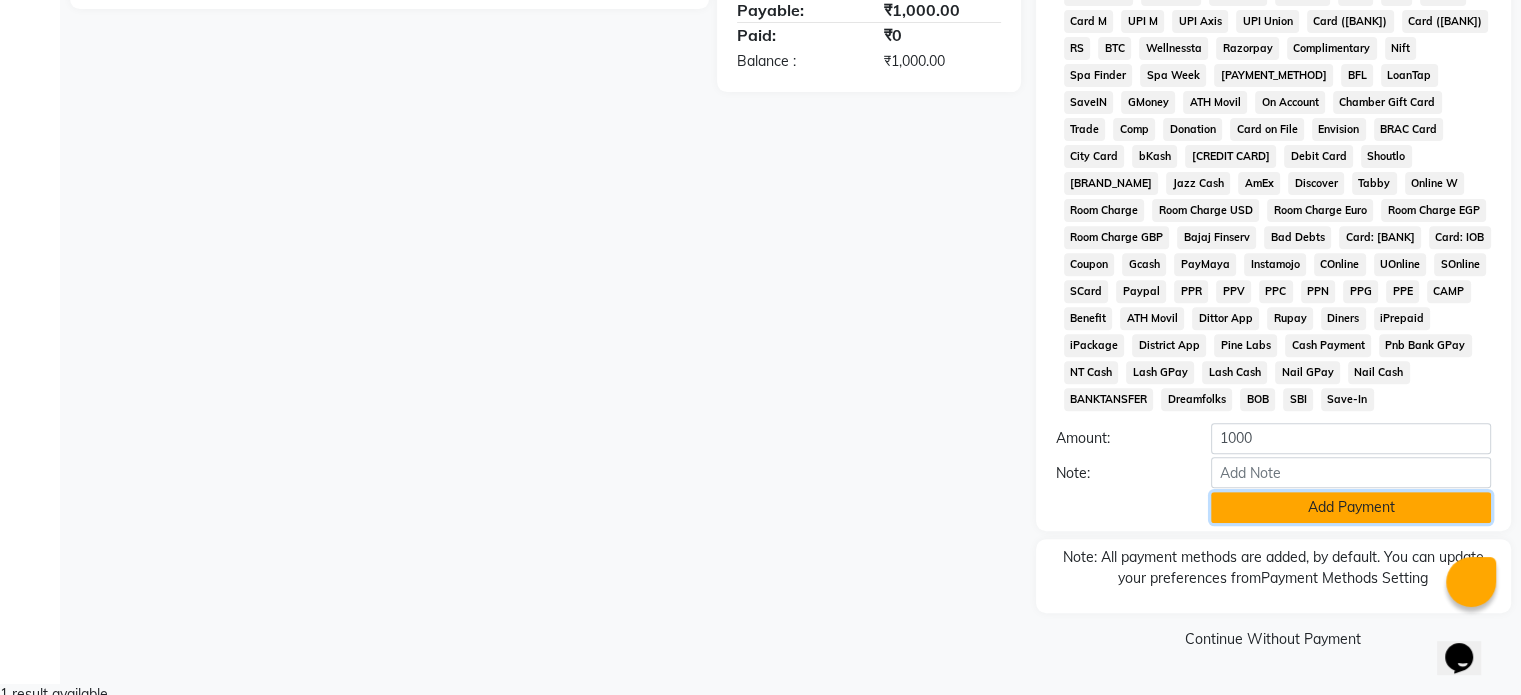 click on "Add Payment" at bounding box center [1351, 507] 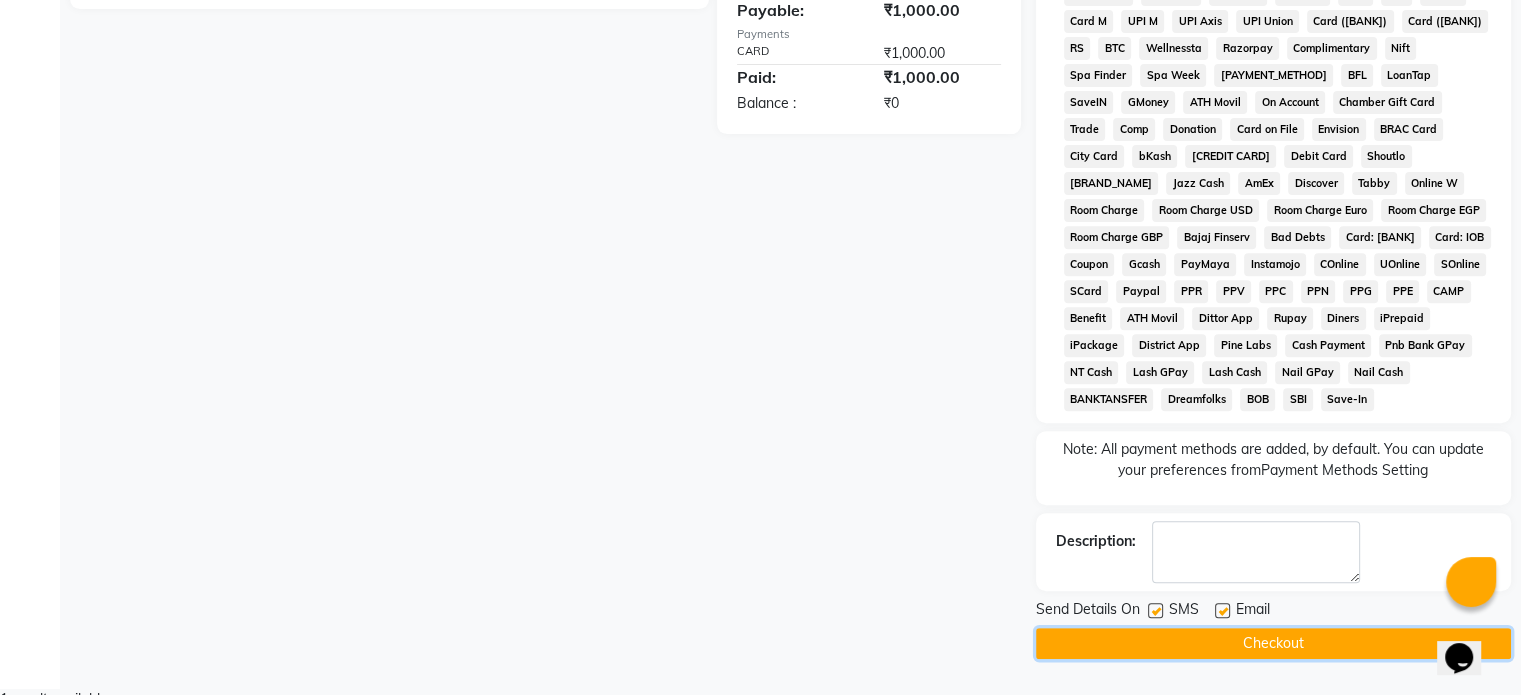 click on "Checkout" at bounding box center (1273, 643) 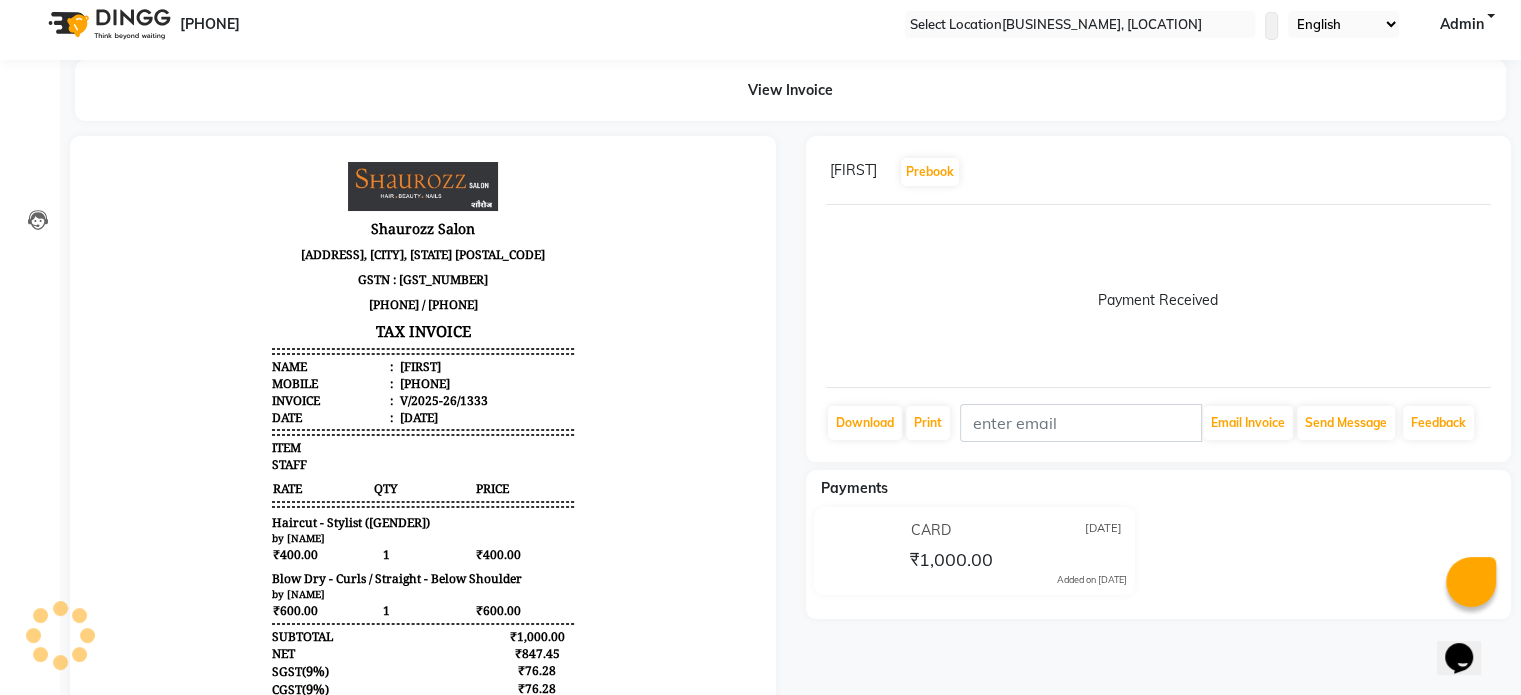 scroll, scrollTop: 0, scrollLeft: 0, axis: both 